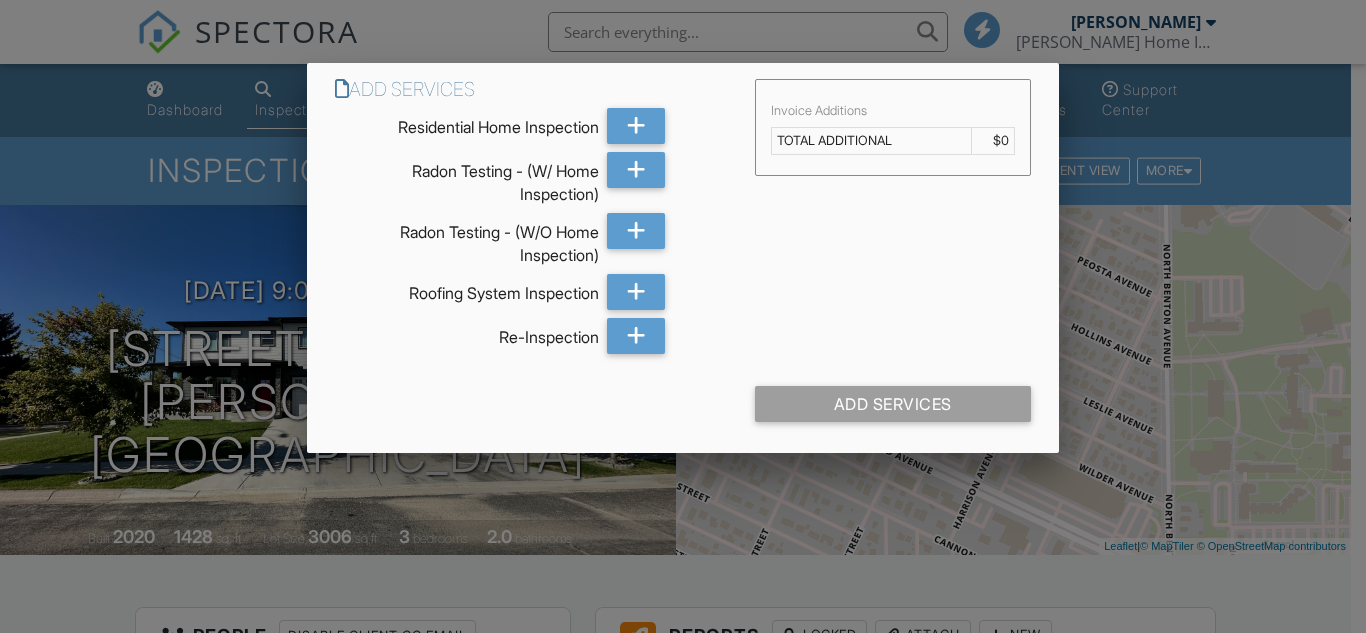 click at bounding box center (683, 295) 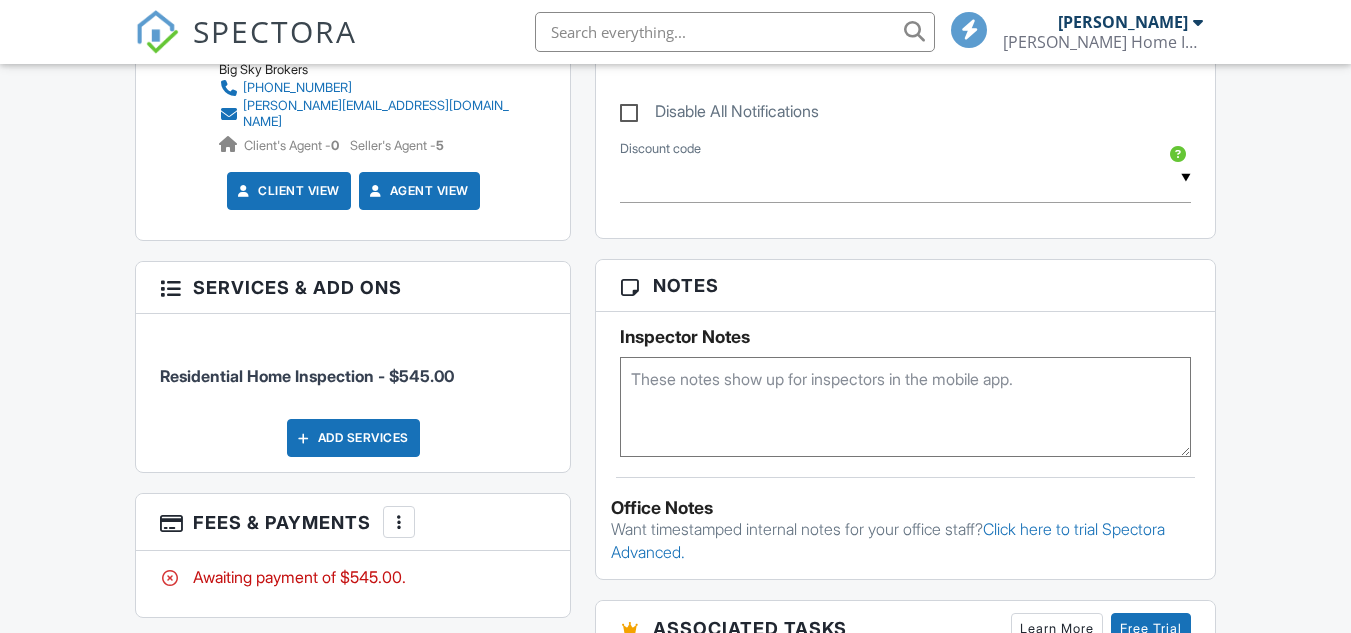scroll, scrollTop: 1100, scrollLeft: 0, axis: vertical 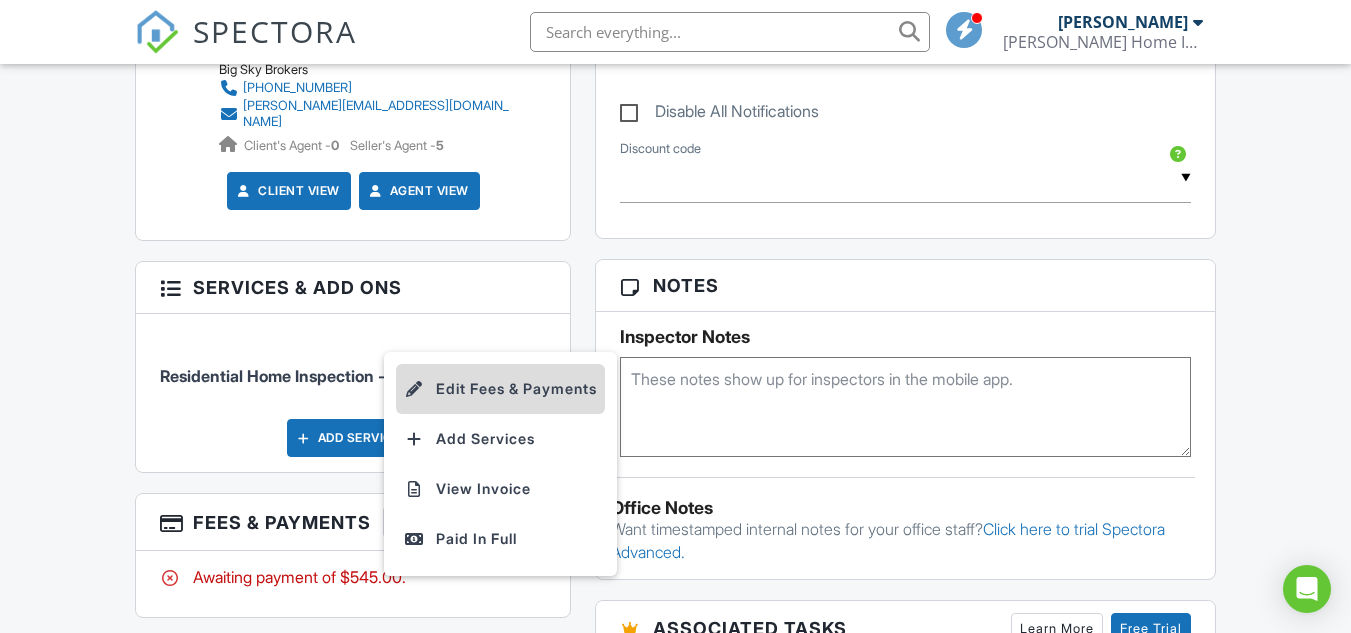 click on "Edit Fees & Payments" at bounding box center (500, 389) 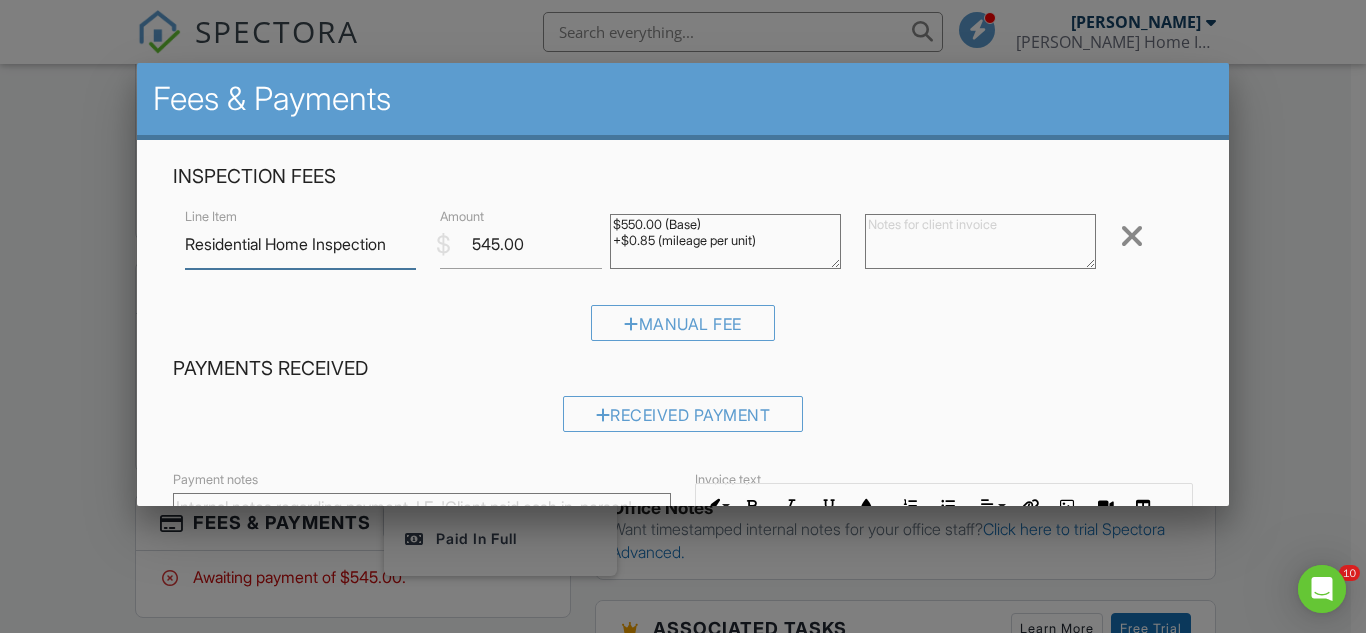 scroll, scrollTop: 0, scrollLeft: 0, axis: both 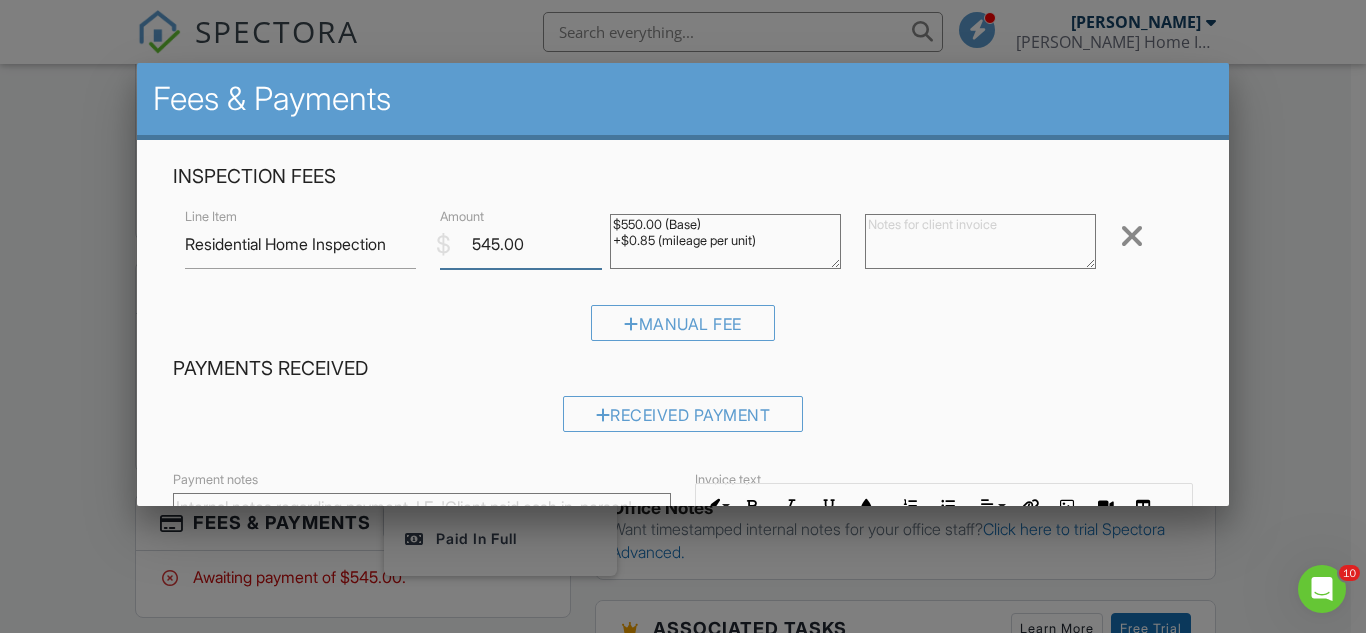 drag, startPoint x: 482, startPoint y: 242, endPoint x: 493, endPoint y: 241, distance: 11.045361 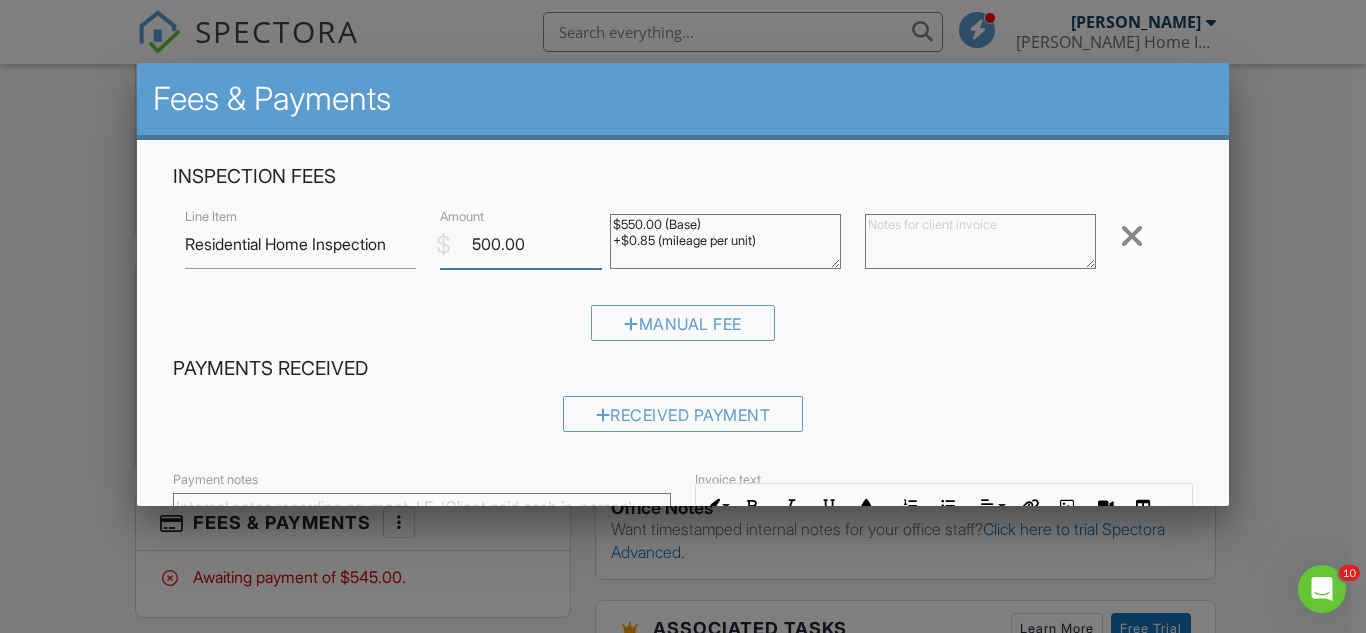 type on "500.00" 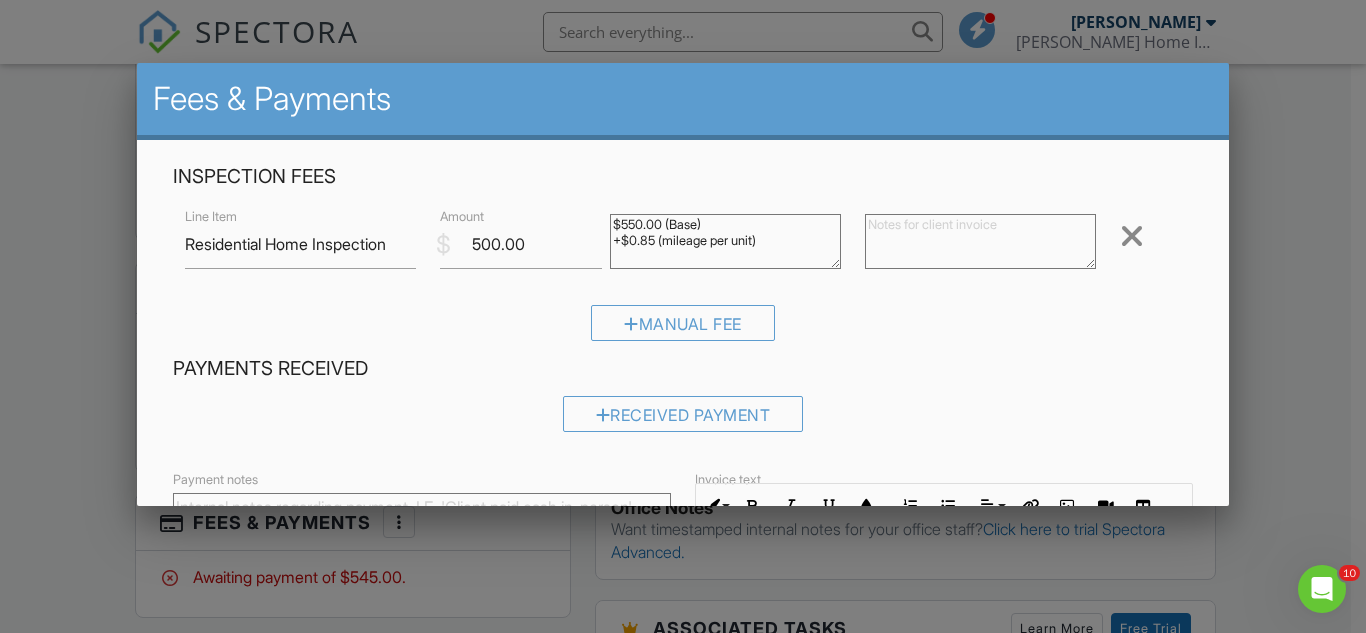 click on "Manual Fee" at bounding box center [683, 330] 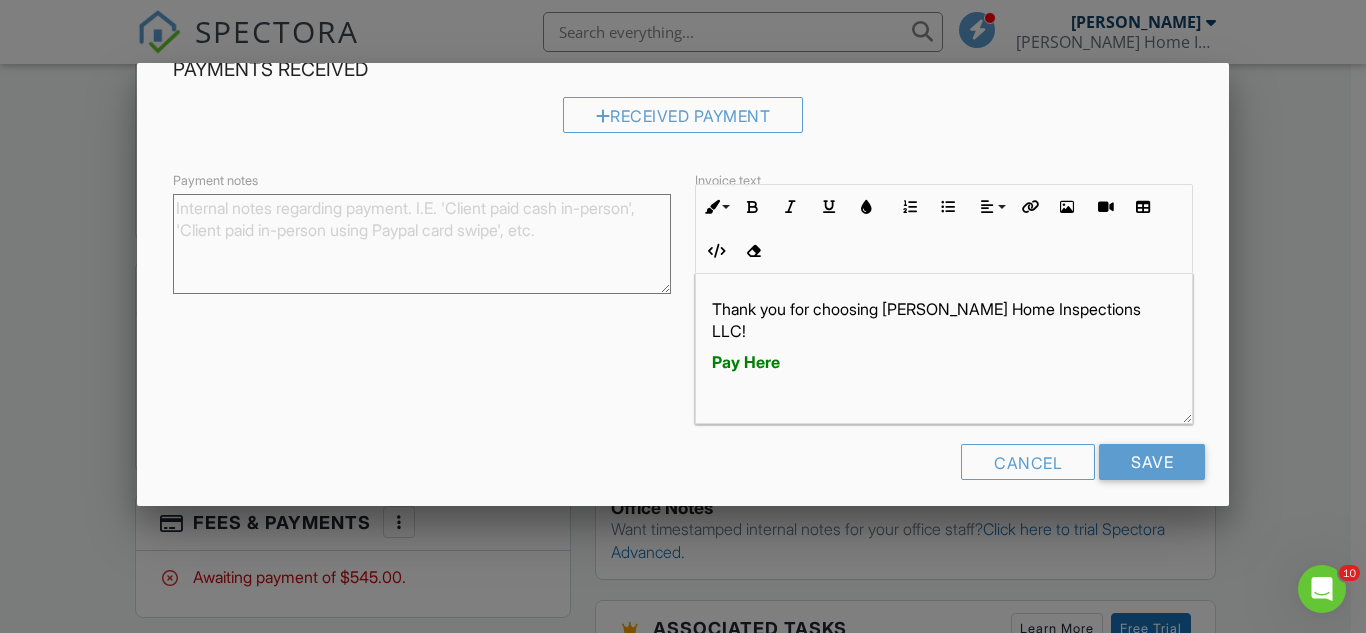 scroll, scrollTop: 300, scrollLeft: 0, axis: vertical 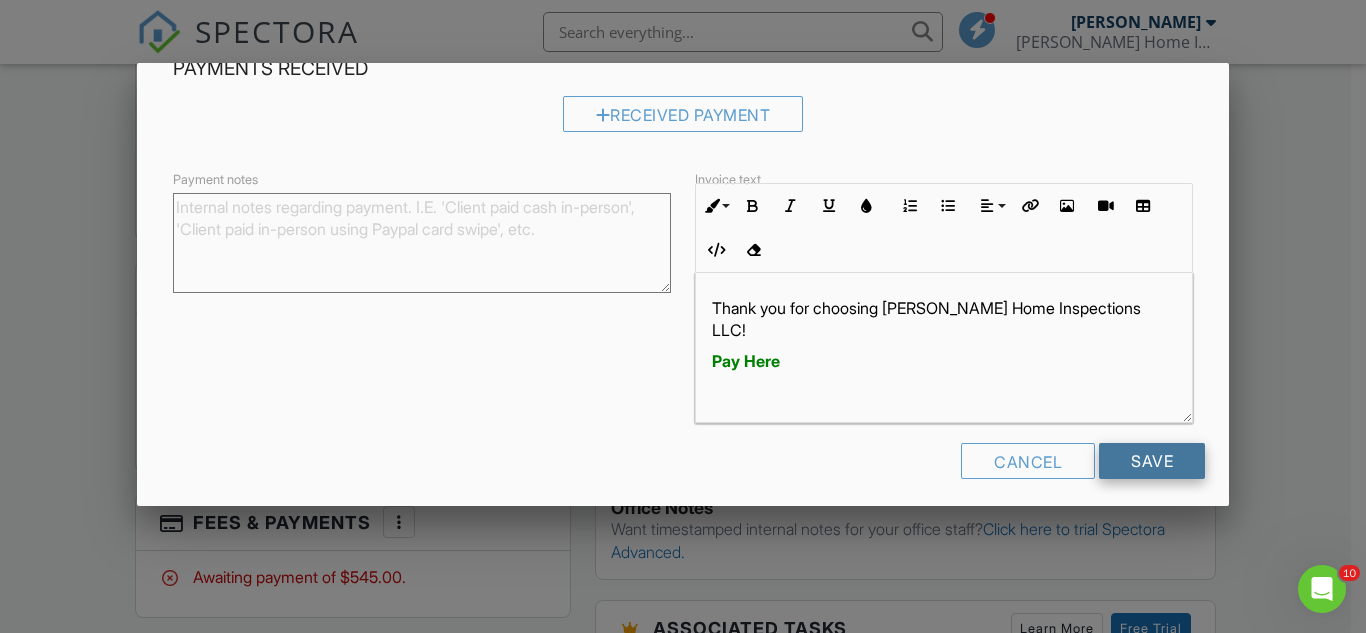 click on "Save" at bounding box center [1152, 461] 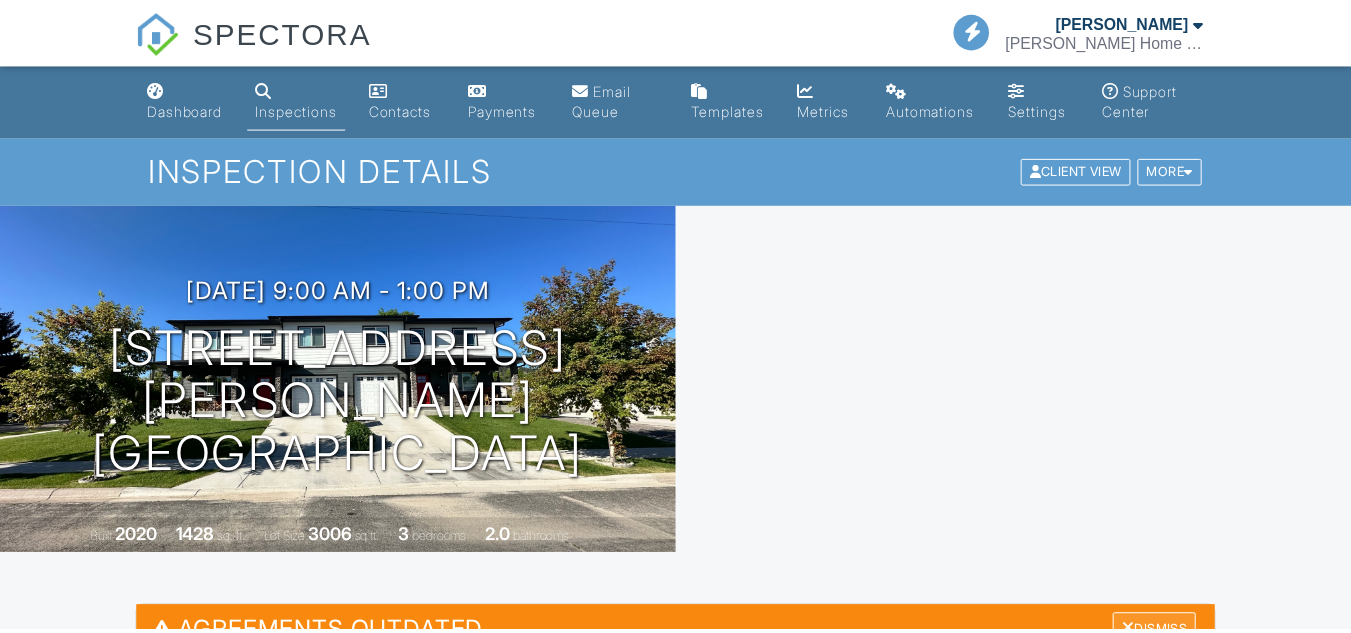 scroll, scrollTop: 400, scrollLeft: 0, axis: vertical 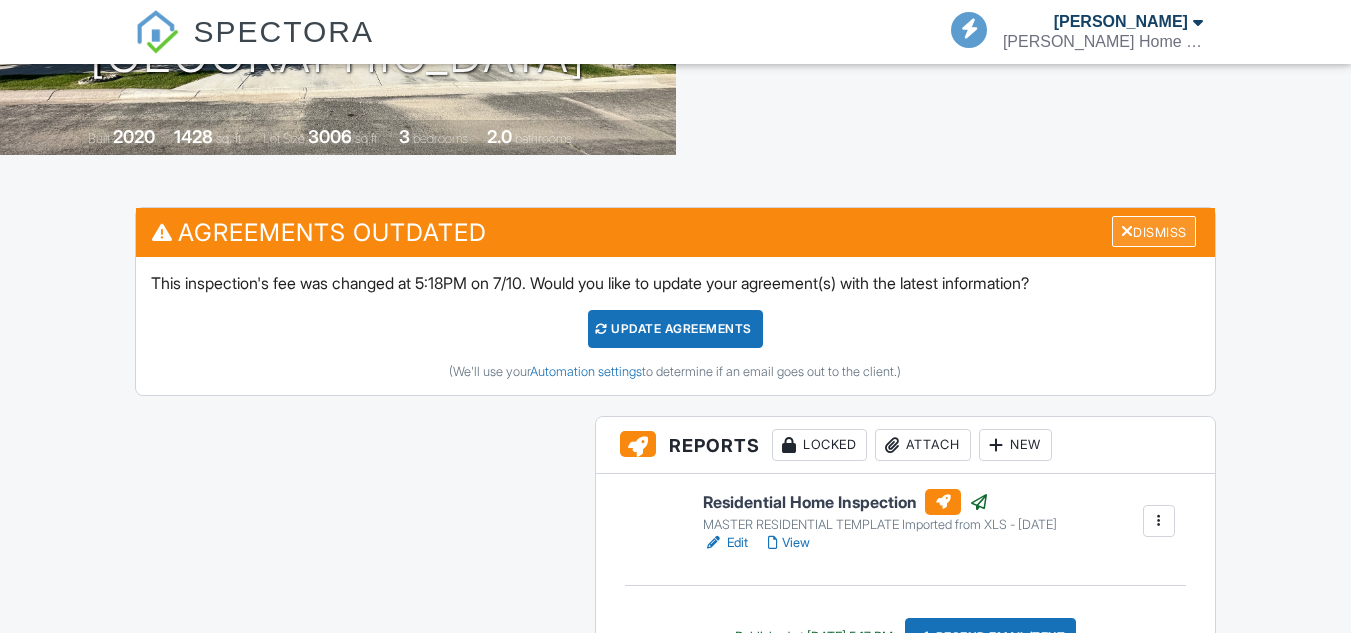 click on "Dismiss" at bounding box center (1154, 231) 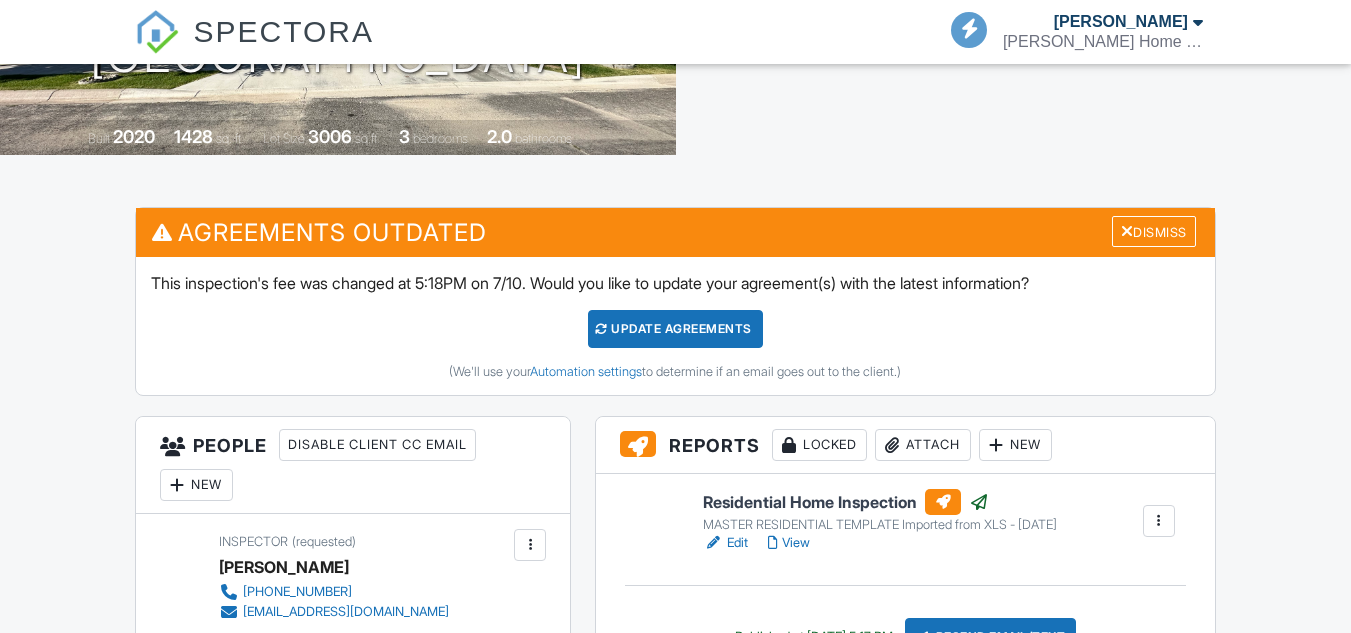 scroll, scrollTop: 400, scrollLeft: 0, axis: vertical 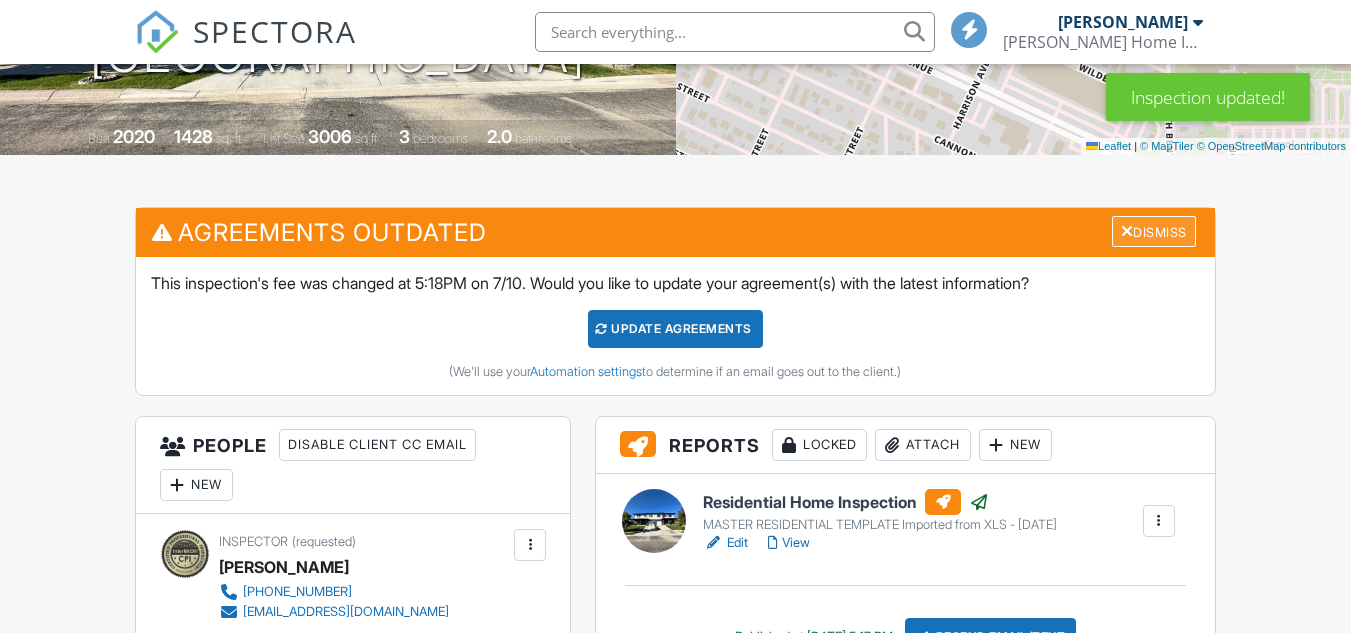click on "Dismiss" at bounding box center [1154, 231] 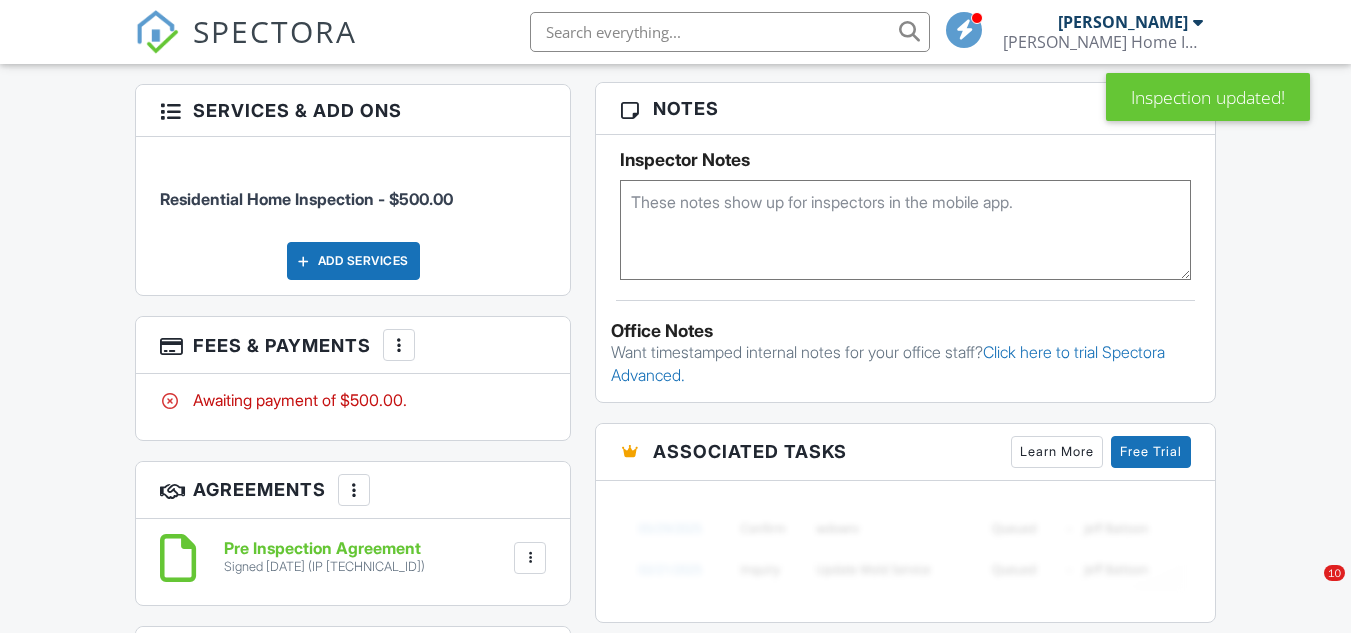 scroll, scrollTop: 1300, scrollLeft: 0, axis: vertical 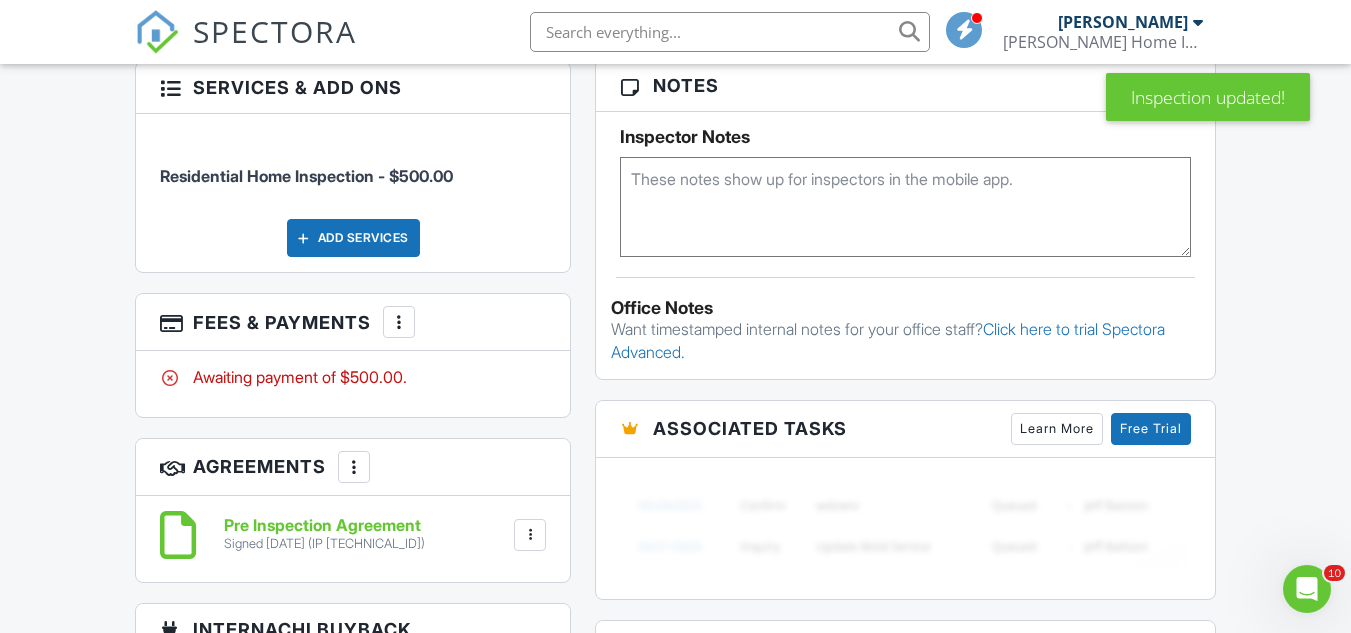 click at bounding box center [399, 322] 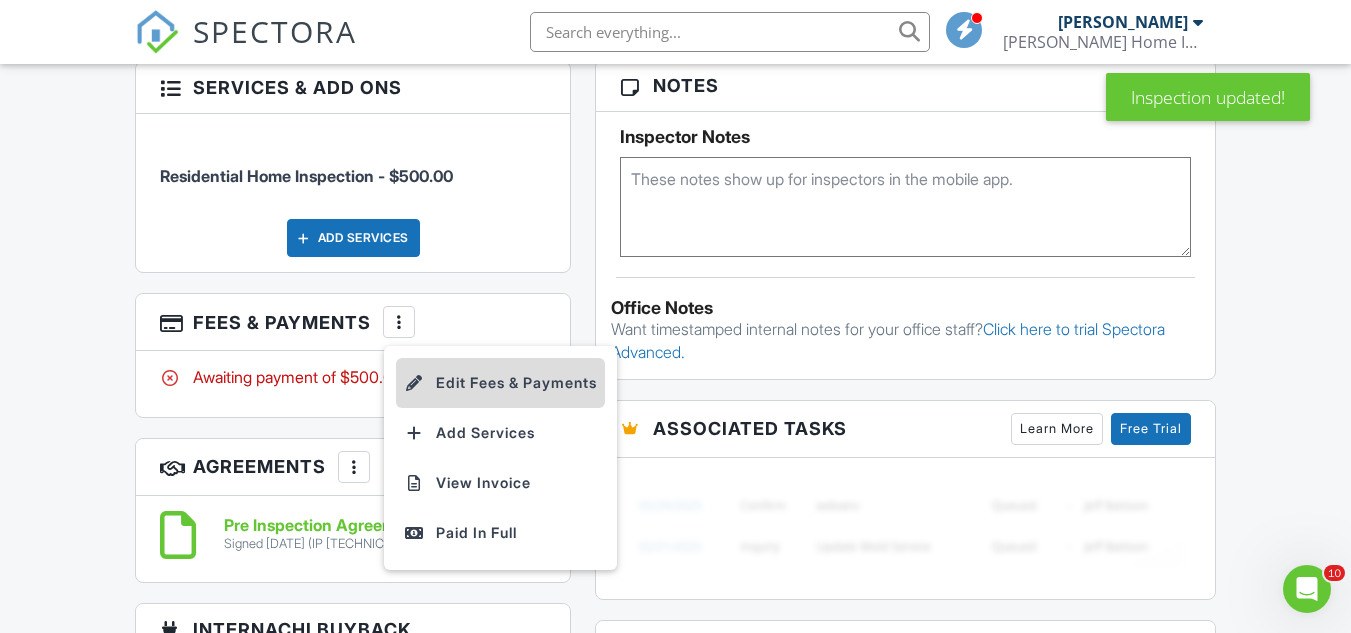 click on "Edit Fees & Payments" at bounding box center [500, 383] 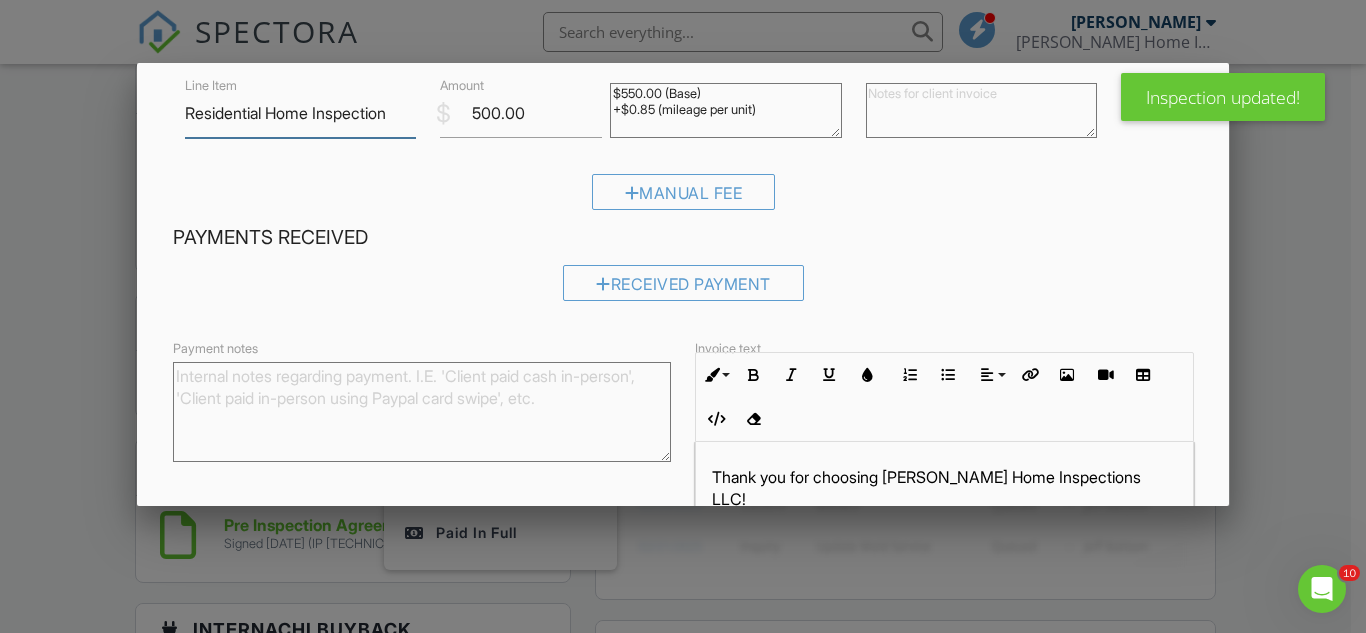 scroll, scrollTop: 200, scrollLeft: 0, axis: vertical 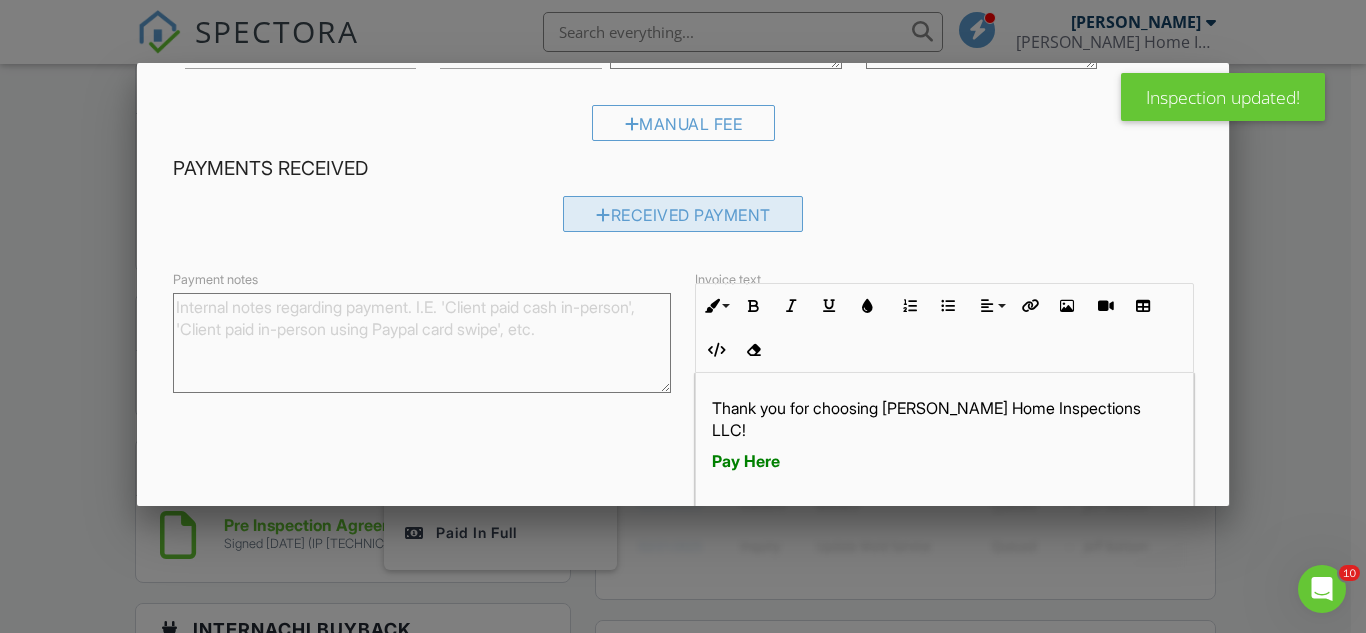 click on "Received Payment" at bounding box center (683, 214) 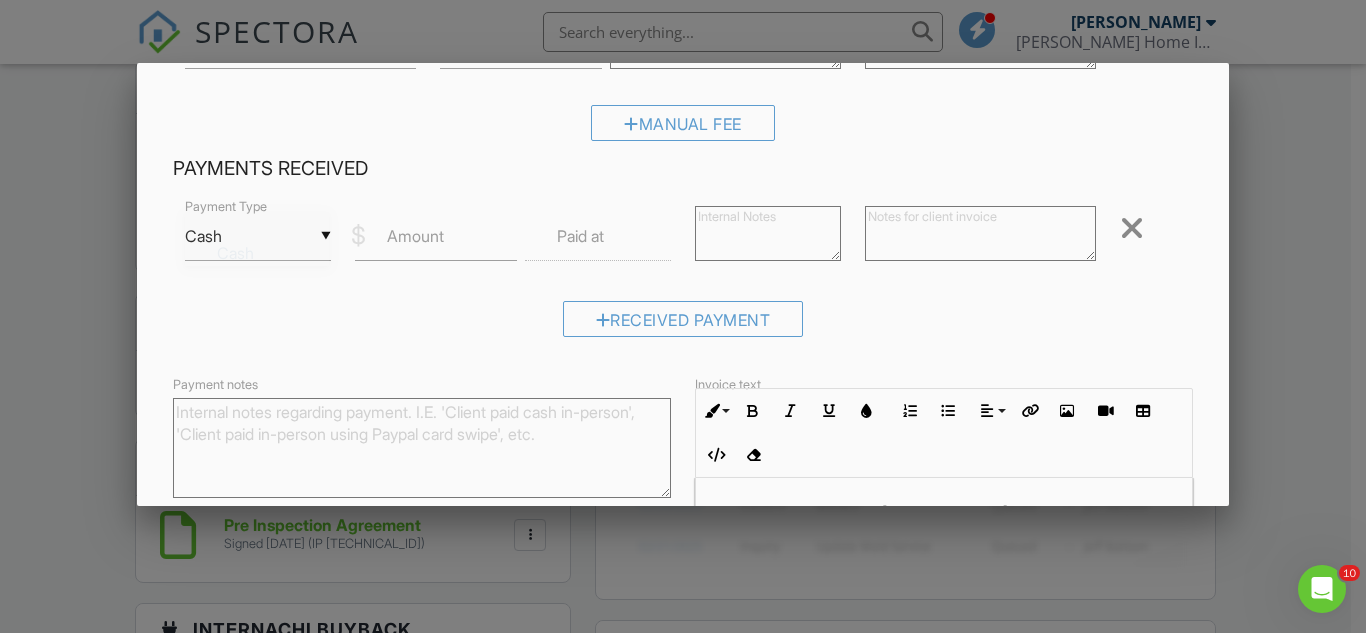 click on "▼ Cash Cash Check On-Site Card Other Cash
Check
On-Site Card
Other" at bounding box center (258, 236) 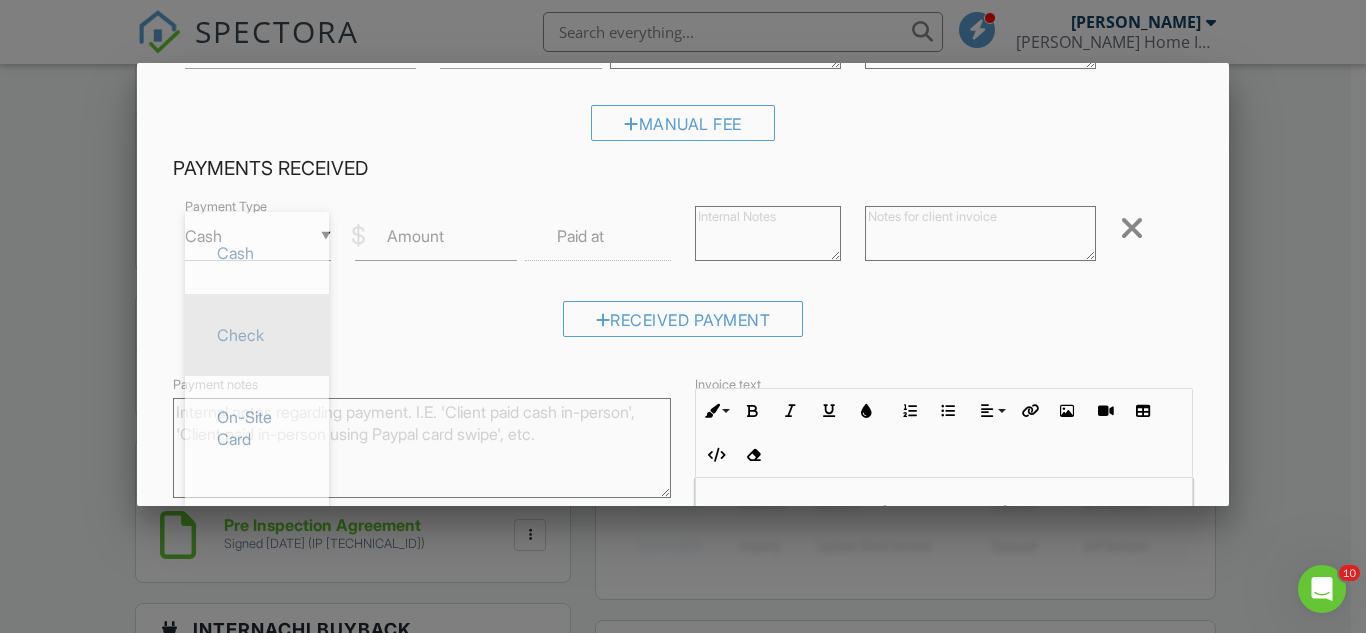 click on "Check" at bounding box center (257, 335) 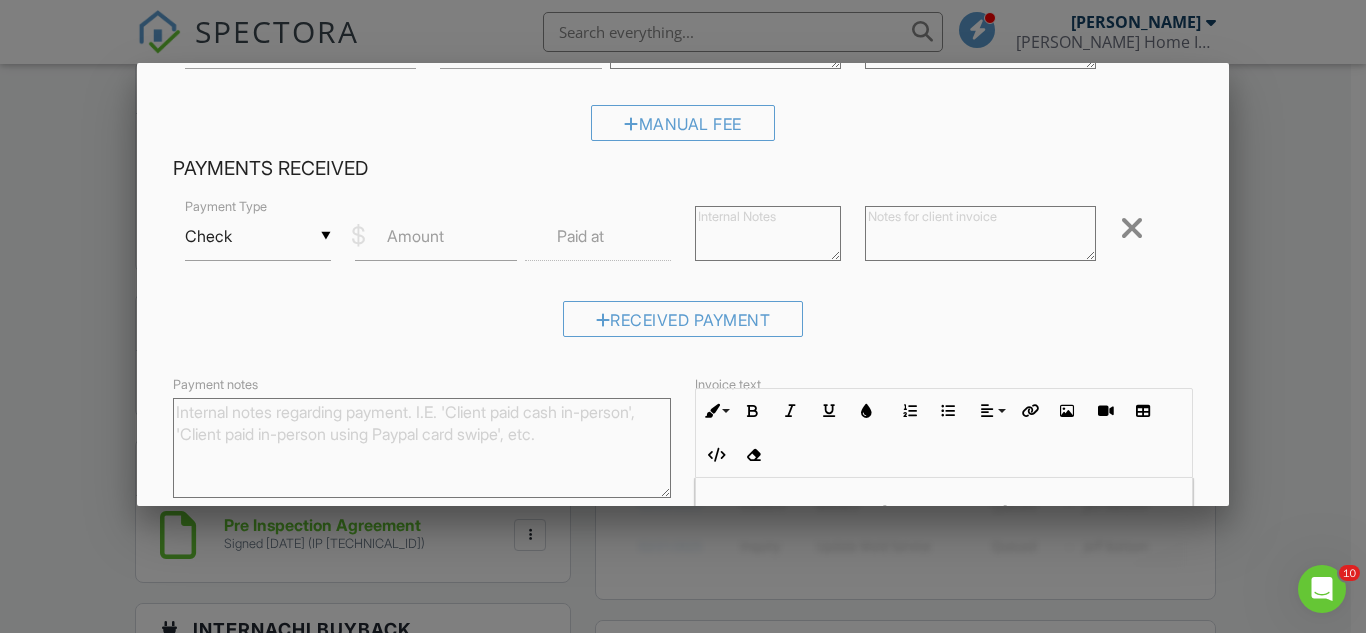 click on "Amount" at bounding box center [415, 236] 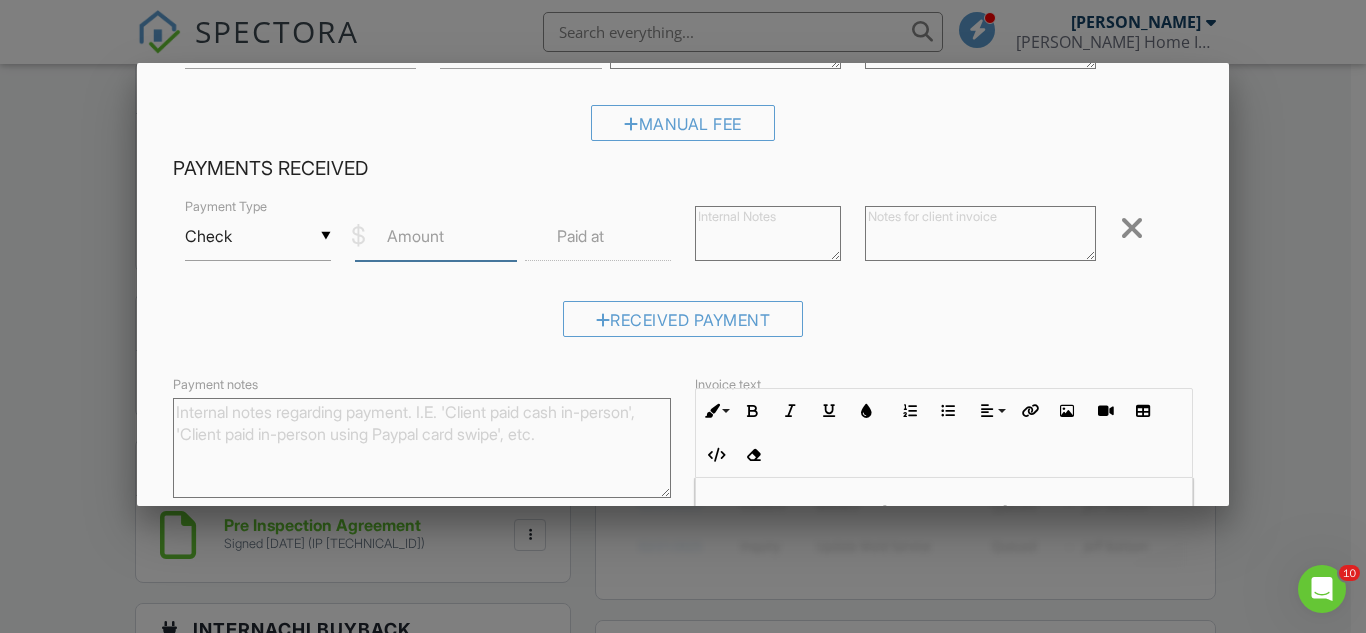 click on "Amount" at bounding box center (436, 236) 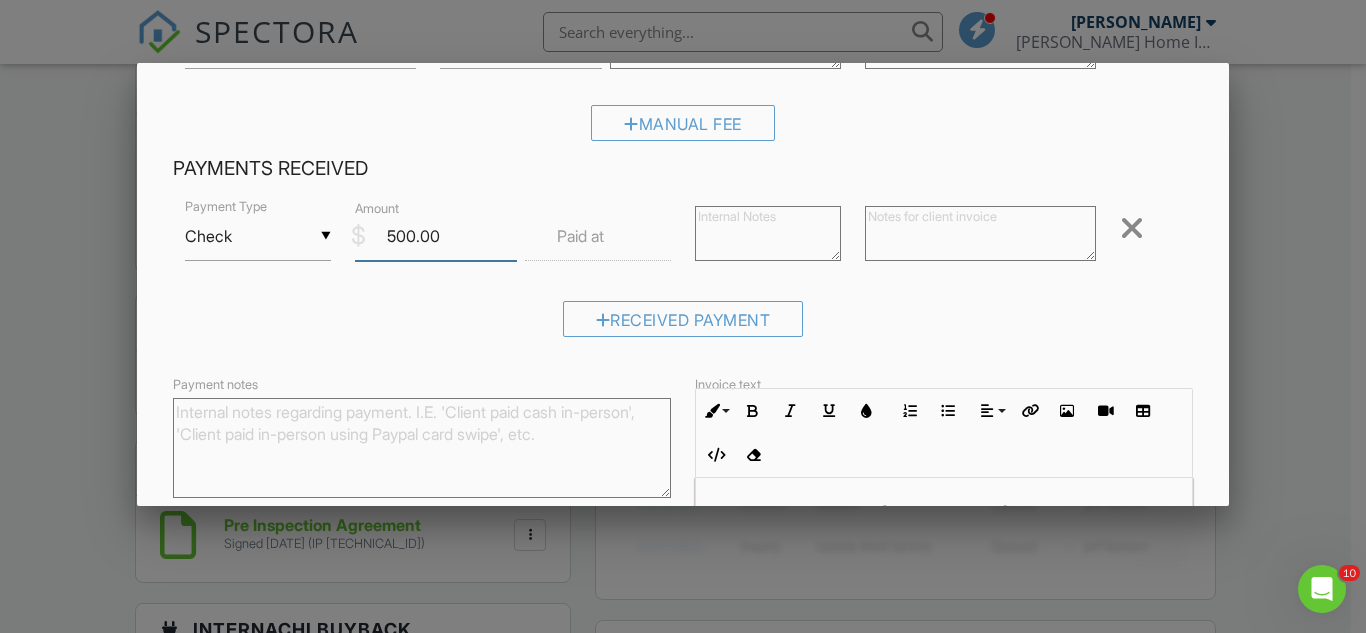 type on "500.00" 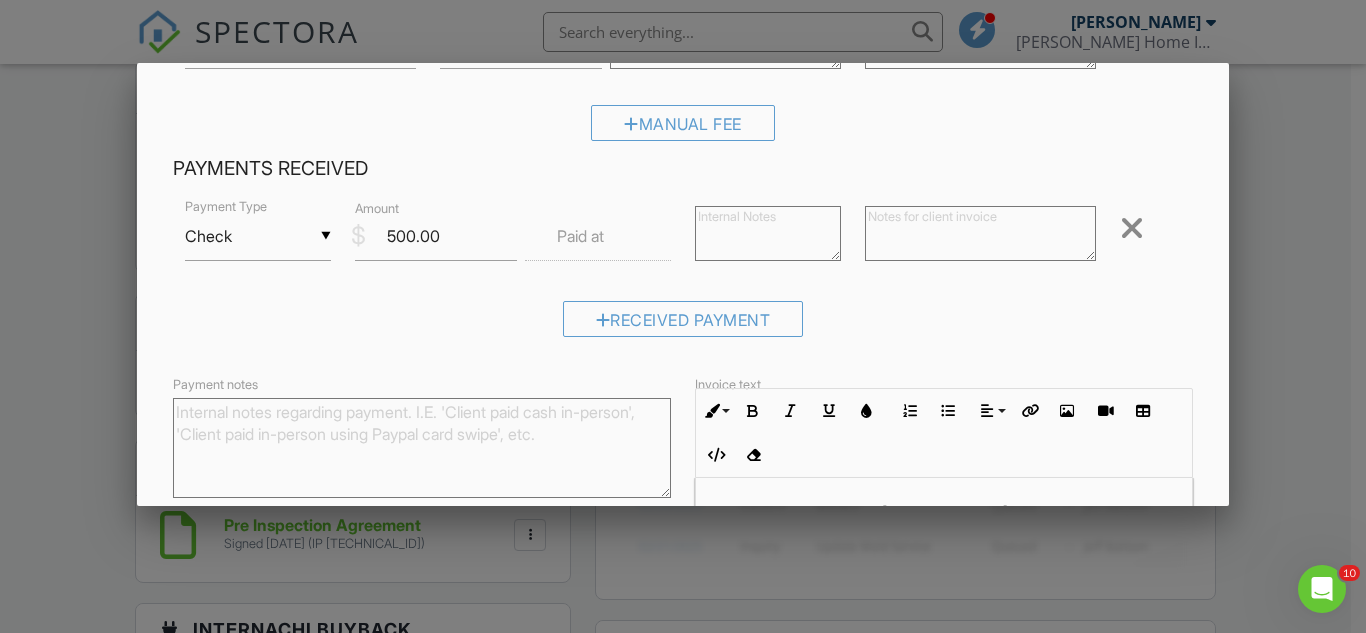 click on "Paid at" at bounding box center [580, 236] 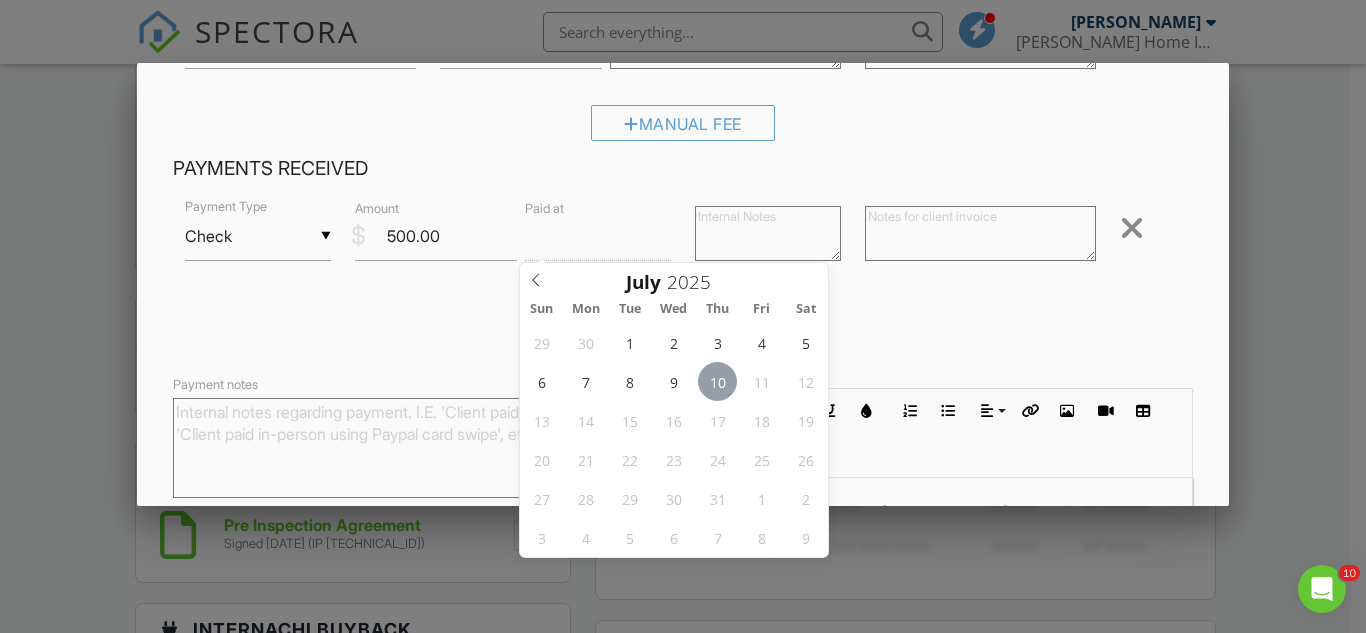 type on "07/10/2025 12:00 PM" 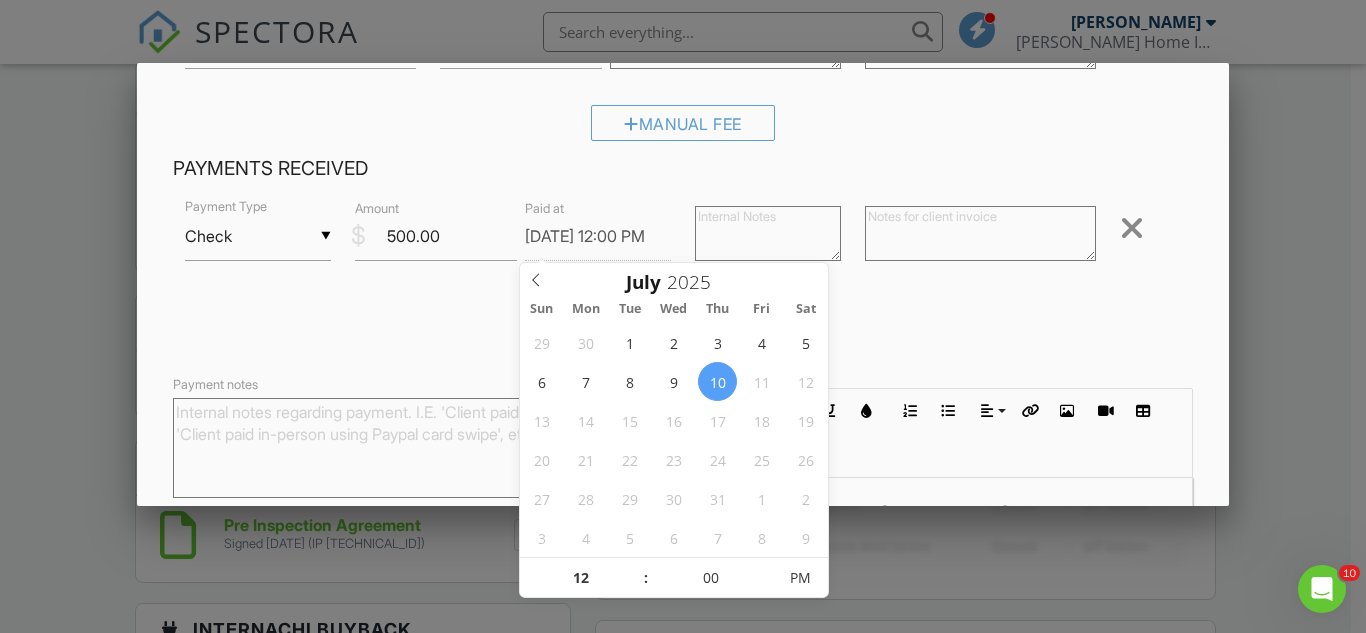 click on "Received Payment" at bounding box center (683, 326) 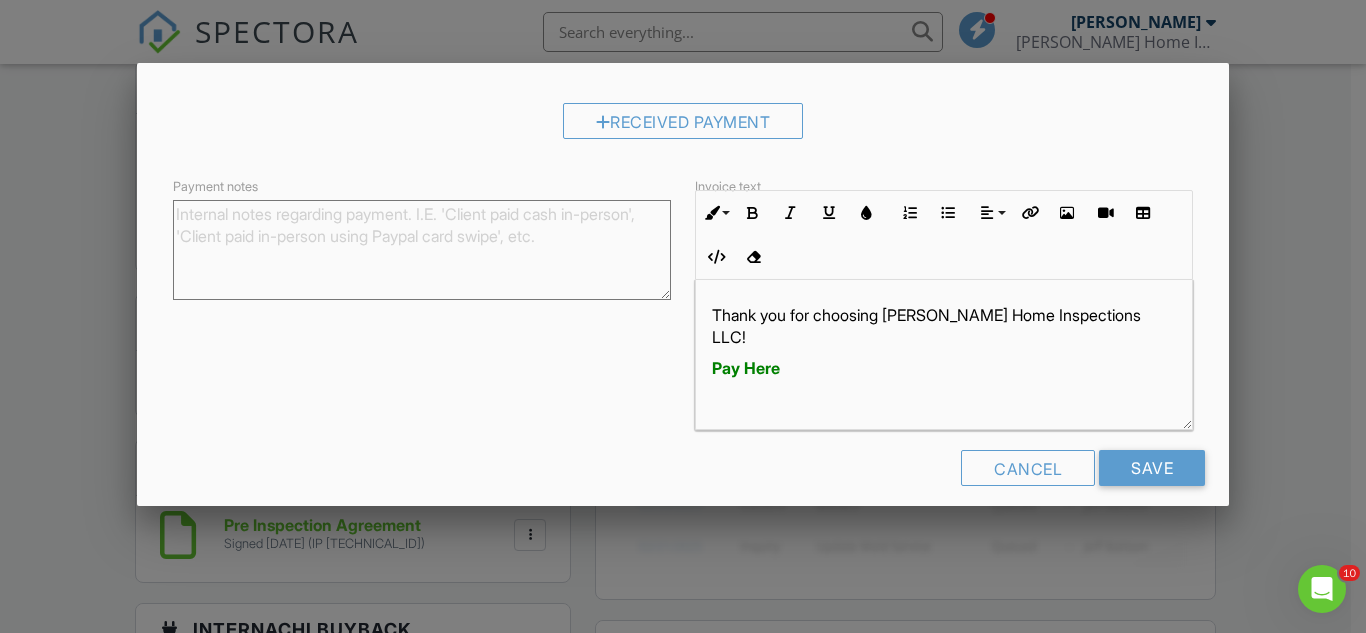 scroll, scrollTop: 417, scrollLeft: 0, axis: vertical 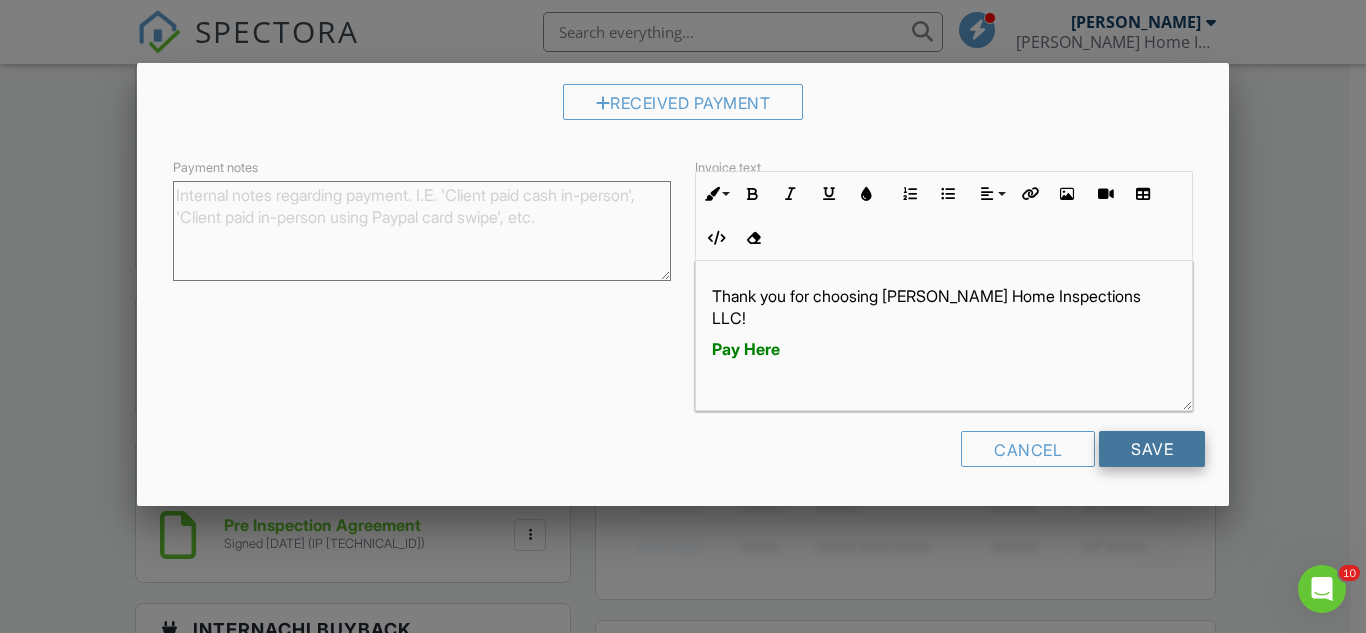 click on "Save" at bounding box center [1152, 449] 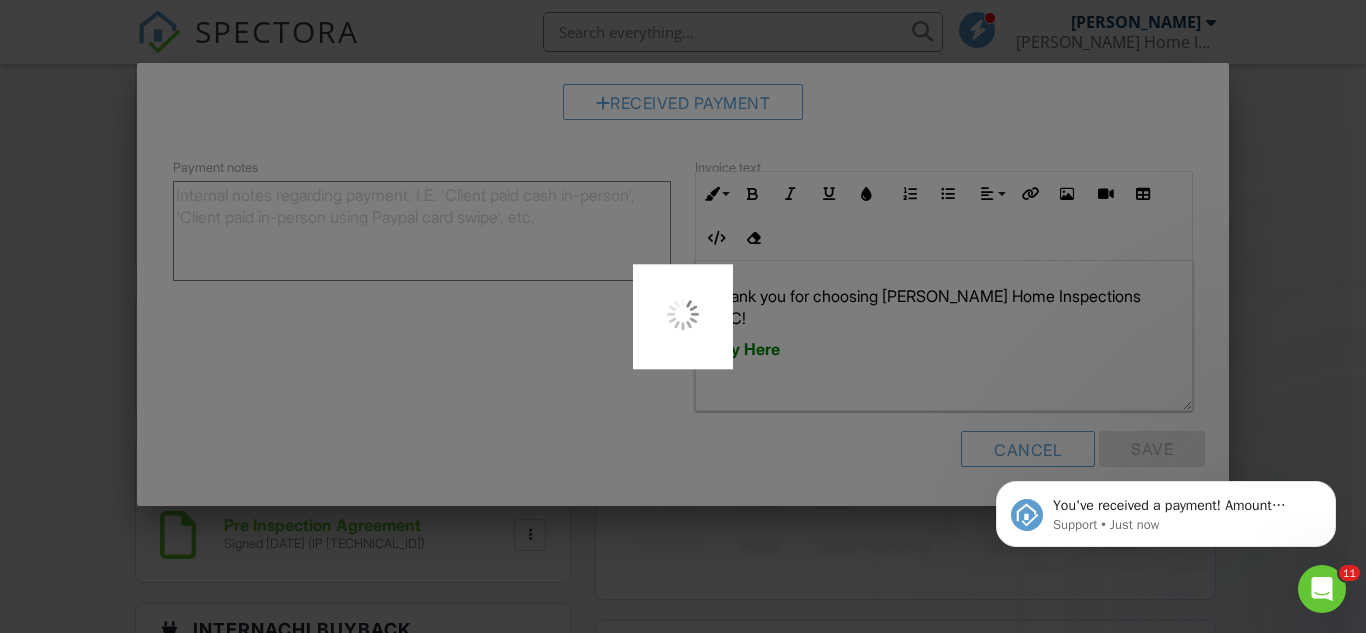 scroll, scrollTop: 0, scrollLeft: 0, axis: both 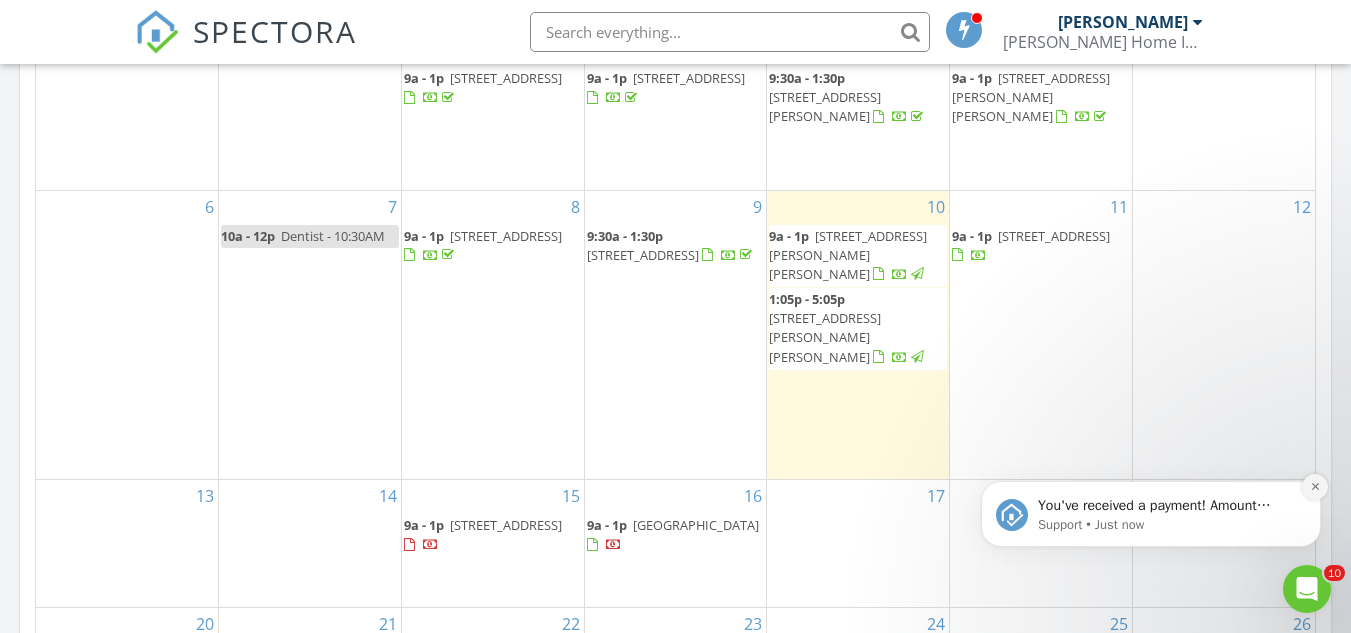 click at bounding box center [1315, 487] 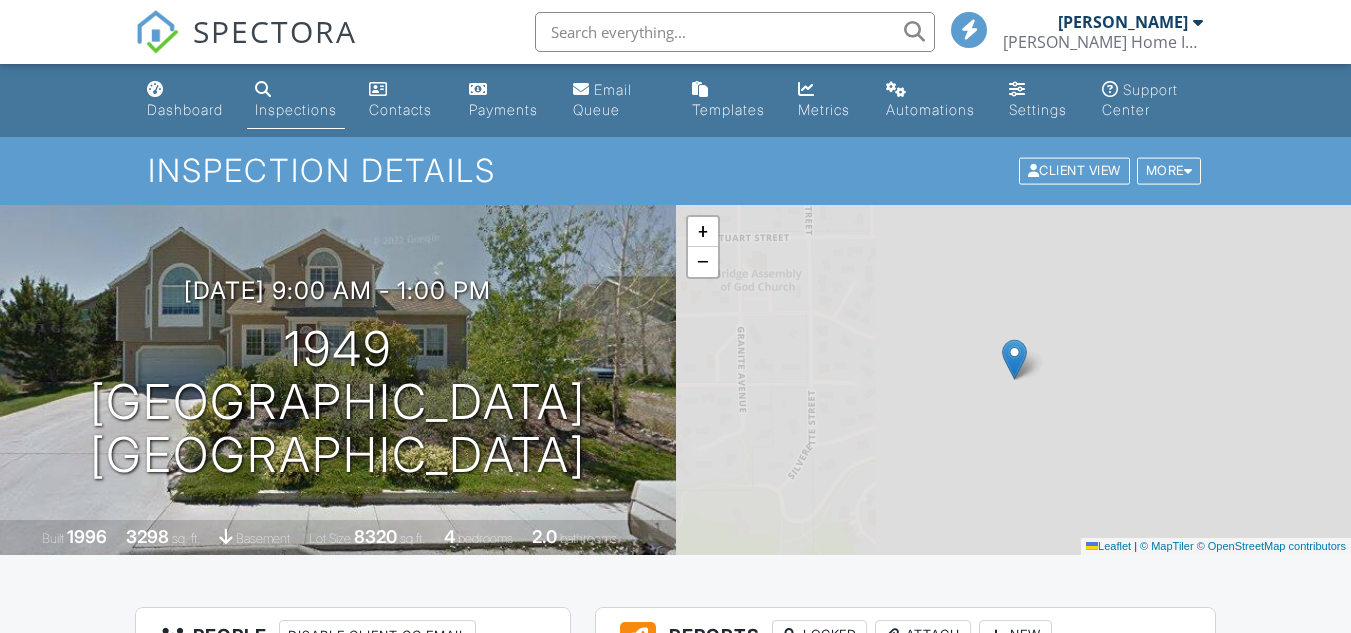 scroll, scrollTop: 1200, scrollLeft: 0, axis: vertical 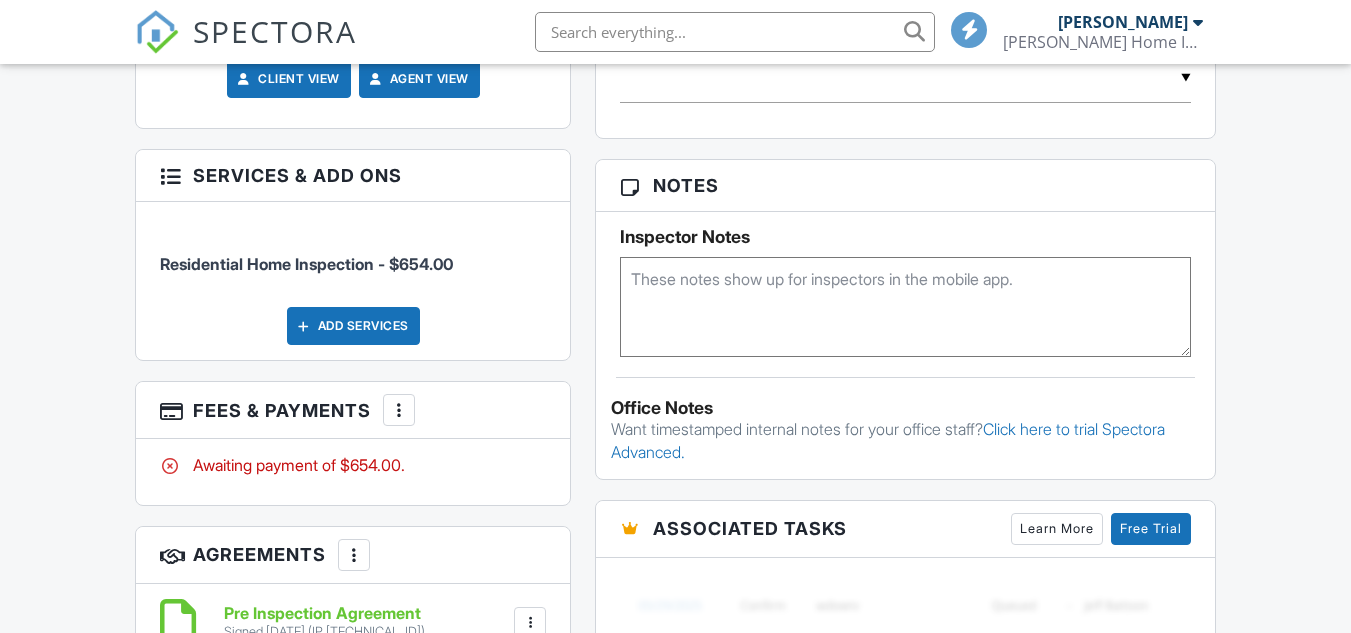 click on "Add Services" at bounding box center [353, 326] 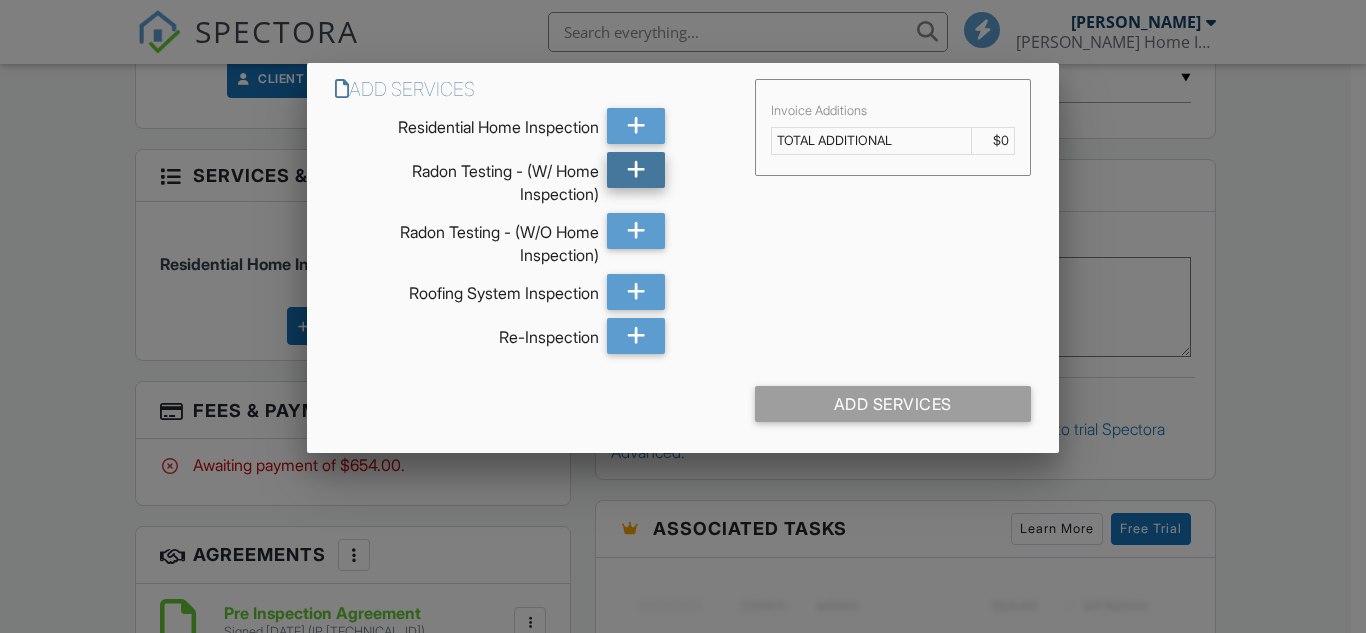 click at bounding box center [636, 170] 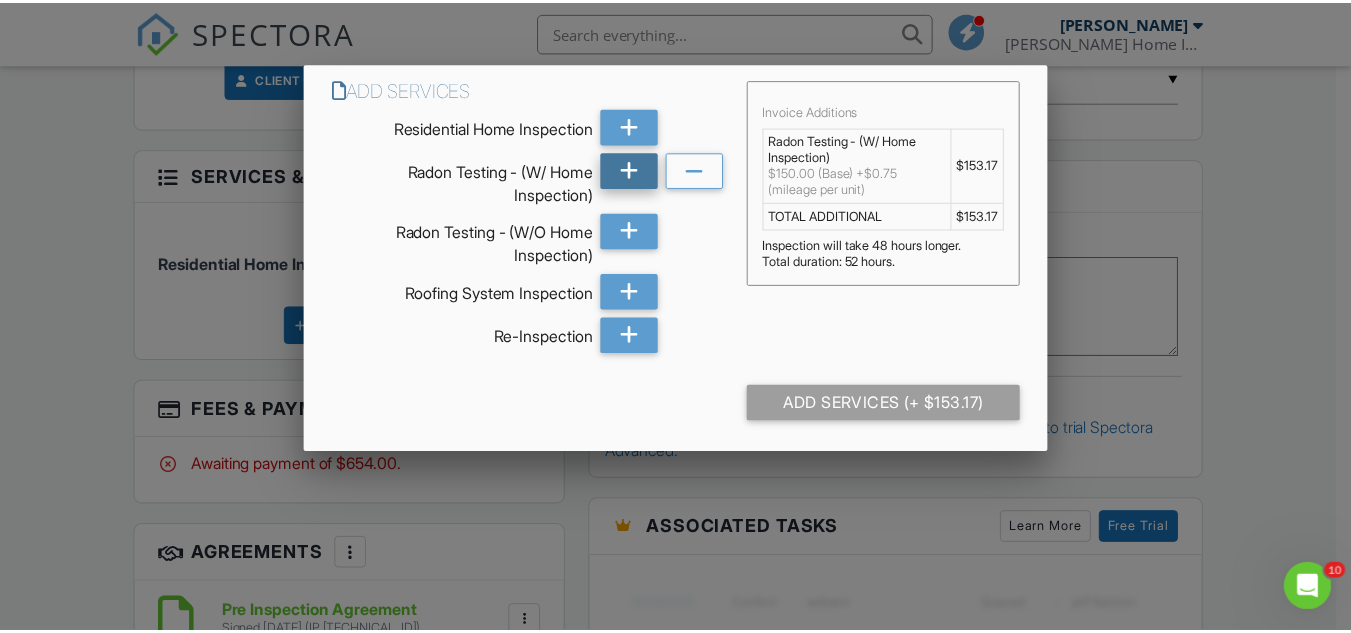 scroll, scrollTop: 0, scrollLeft: 0, axis: both 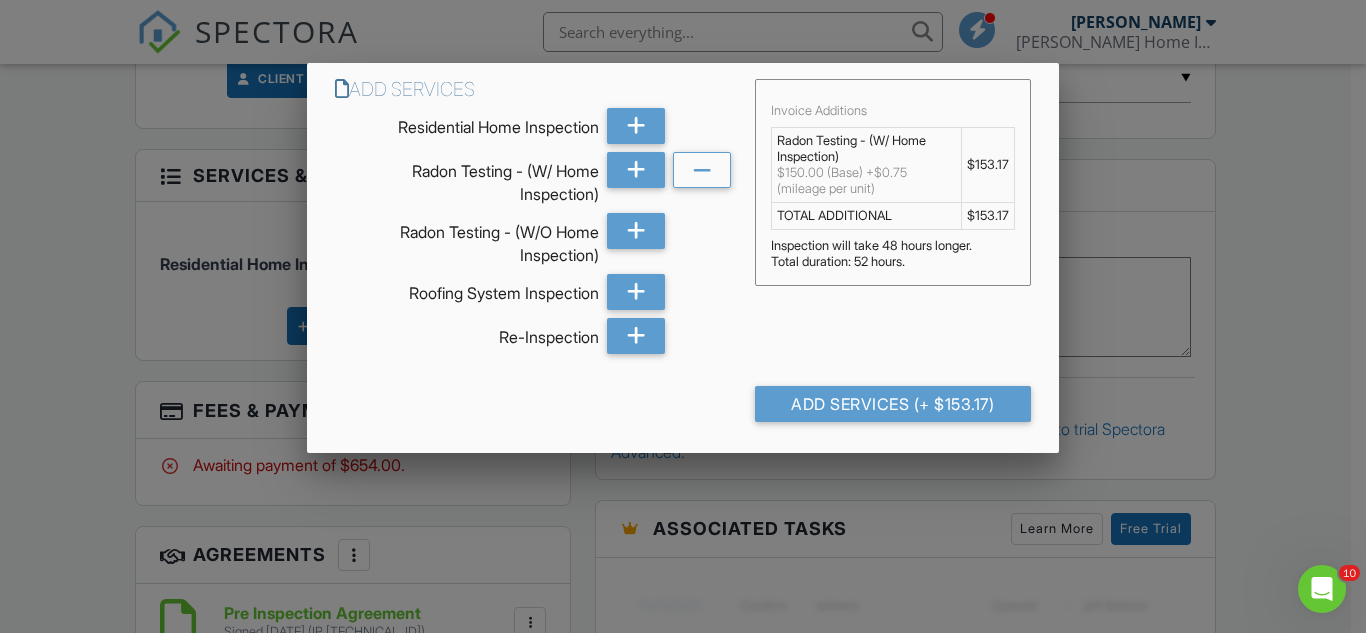 click at bounding box center [683, 295] 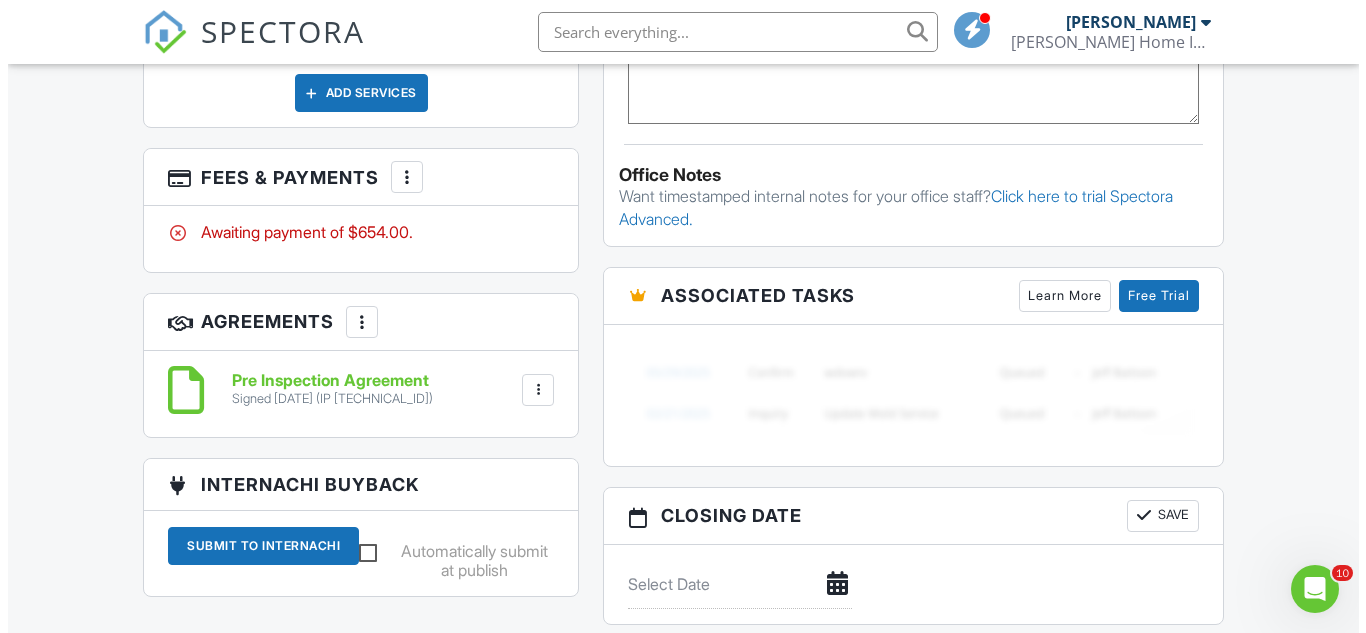 scroll, scrollTop: 1400, scrollLeft: 0, axis: vertical 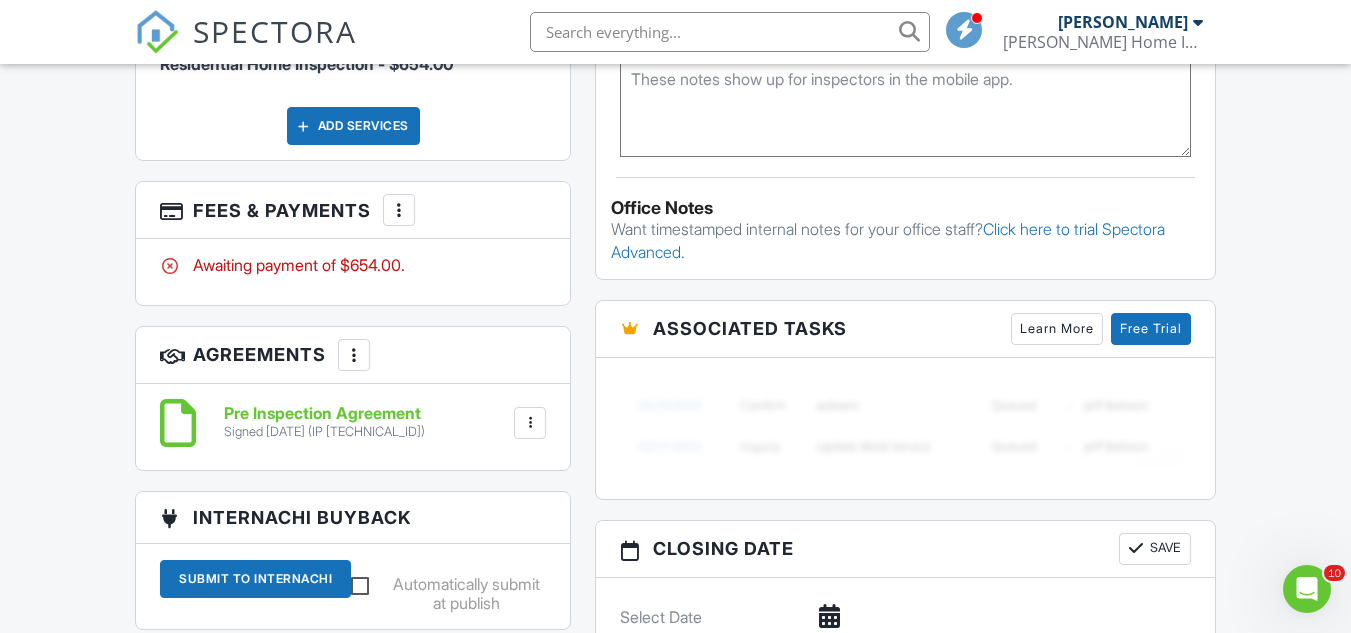 click at bounding box center [399, 210] 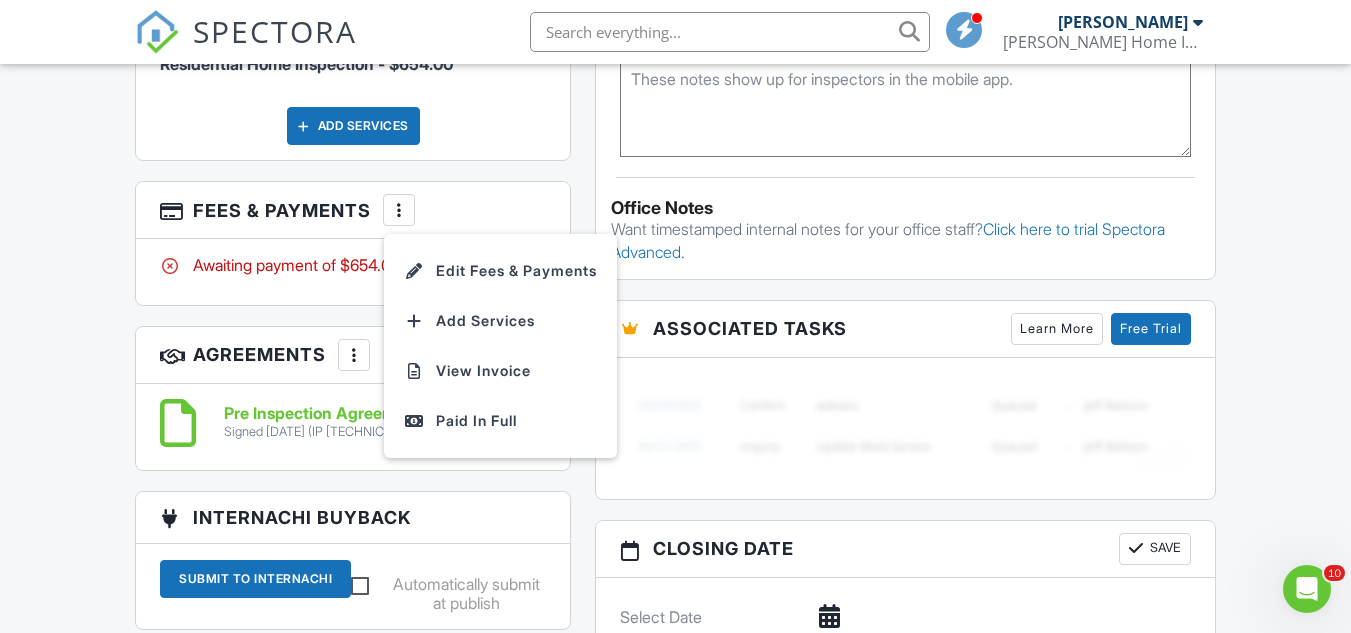 click on "Edit Fees & Payments" at bounding box center [500, 271] 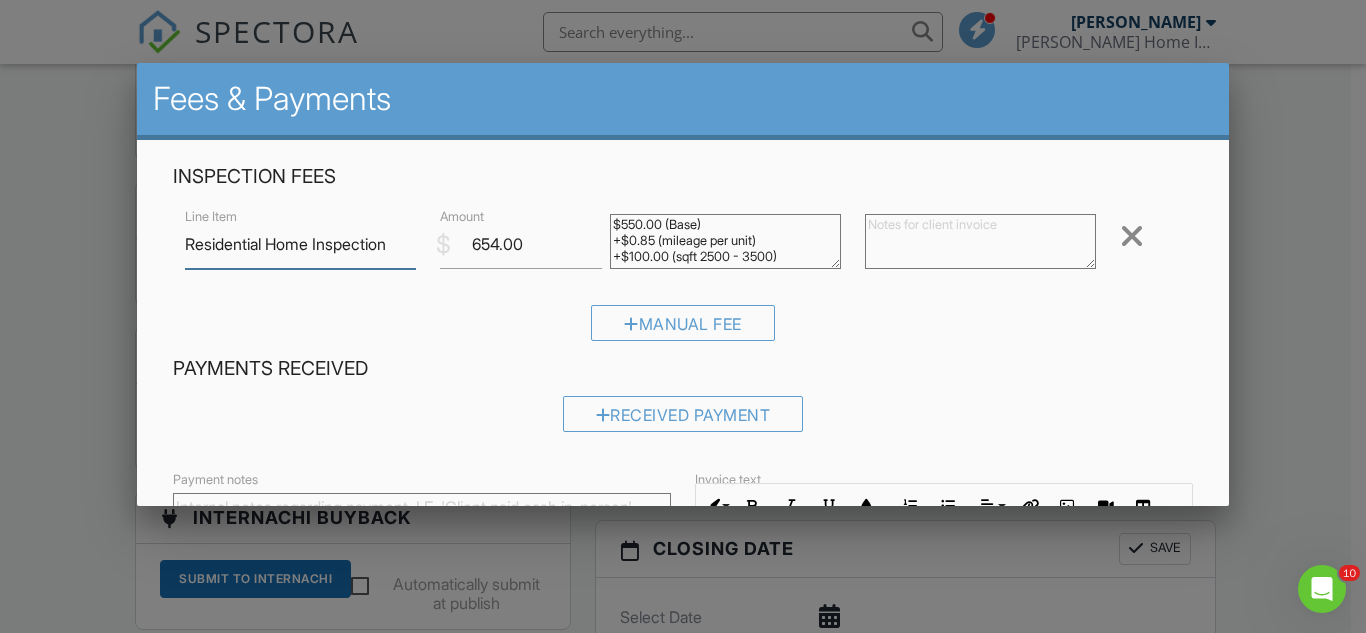 scroll, scrollTop: 100, scrollLeft: 0, axis: vertical 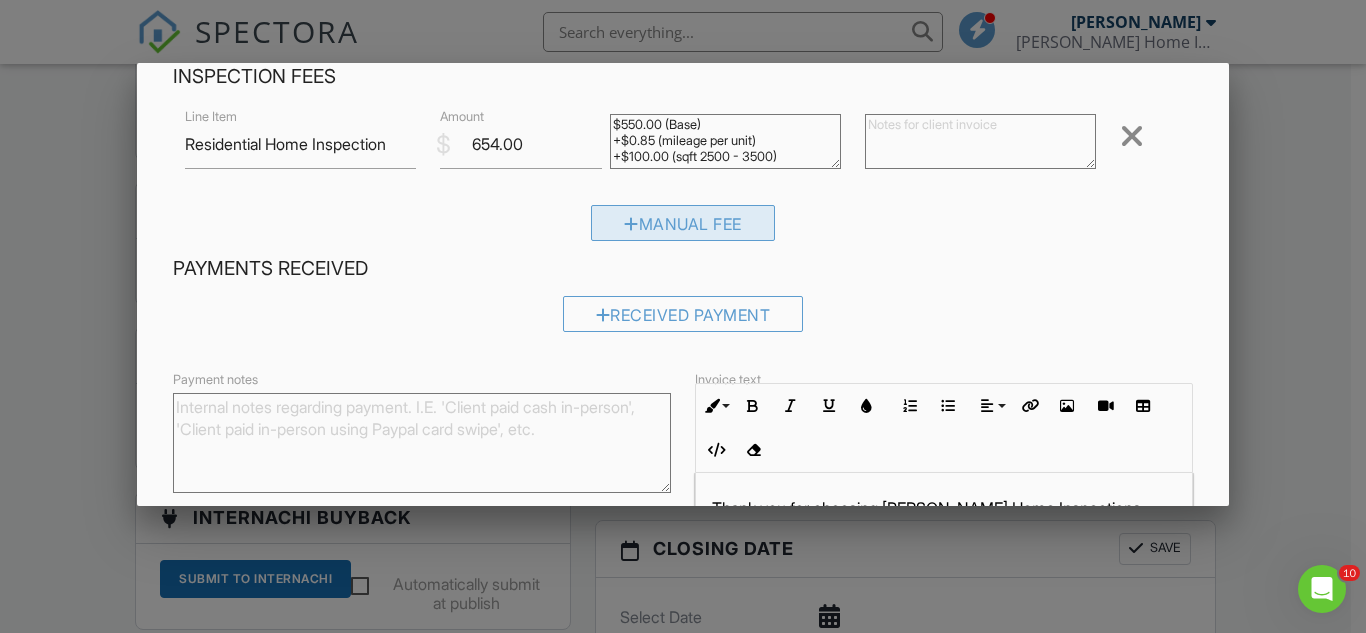 click on "Manual Fee" at bounding box center (683, 223) 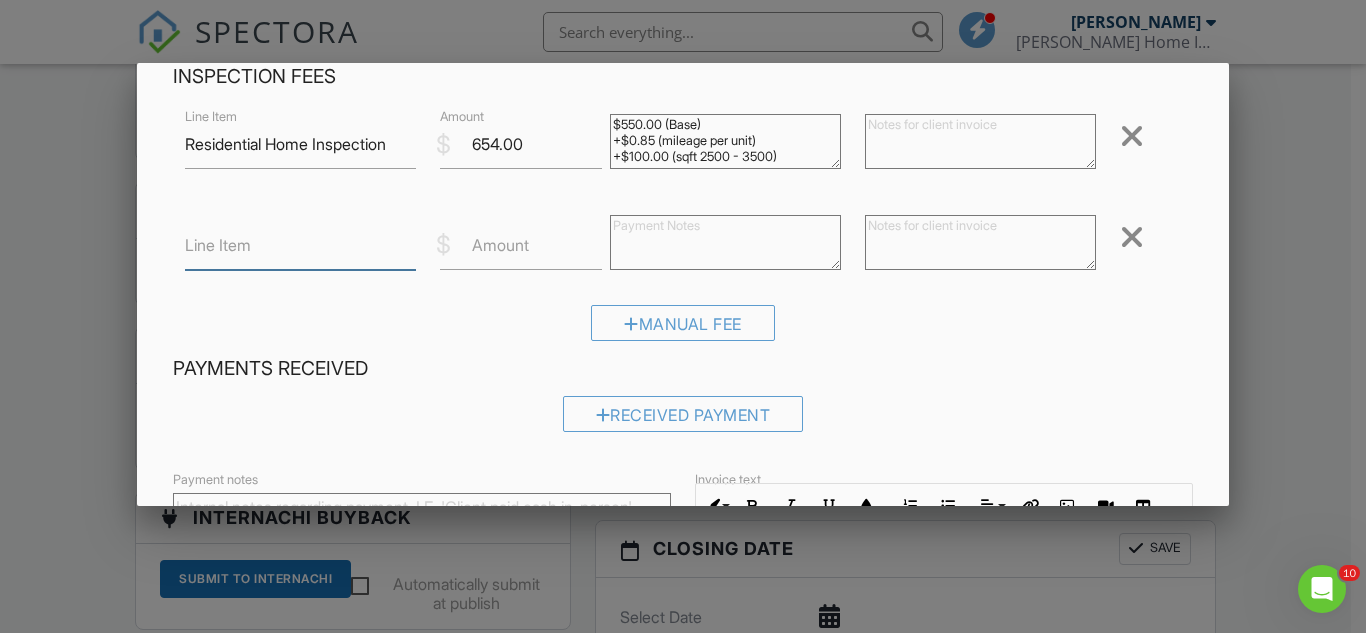 click on "Line Item" at bounding box center [300, 245] 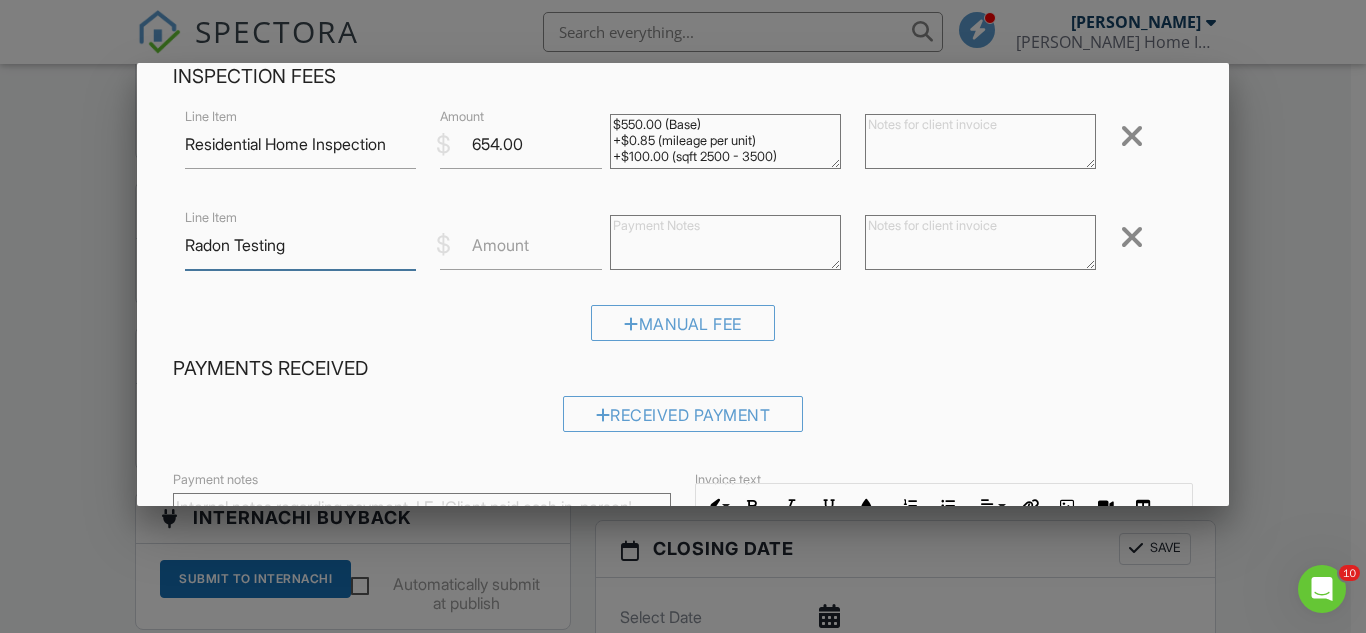type on "Radon Testing" 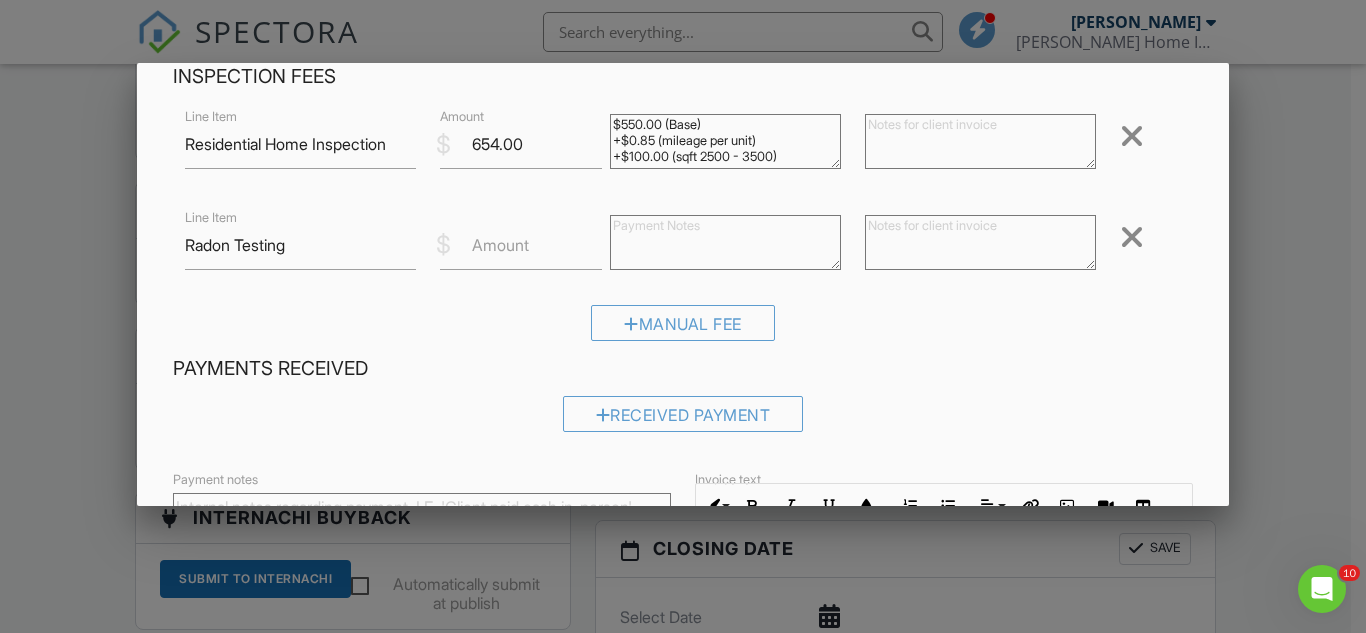 click on "Amount" at bounding box center [500, 245] 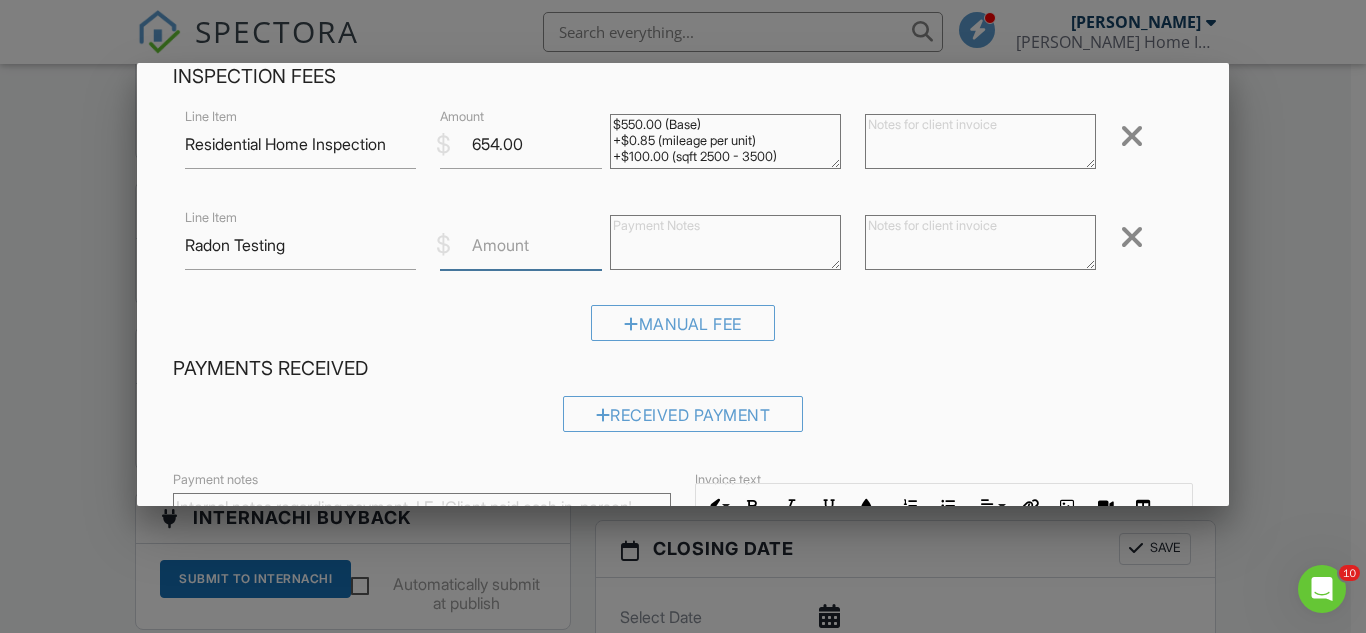 click on "Amount" at bounding box center [521, 245] 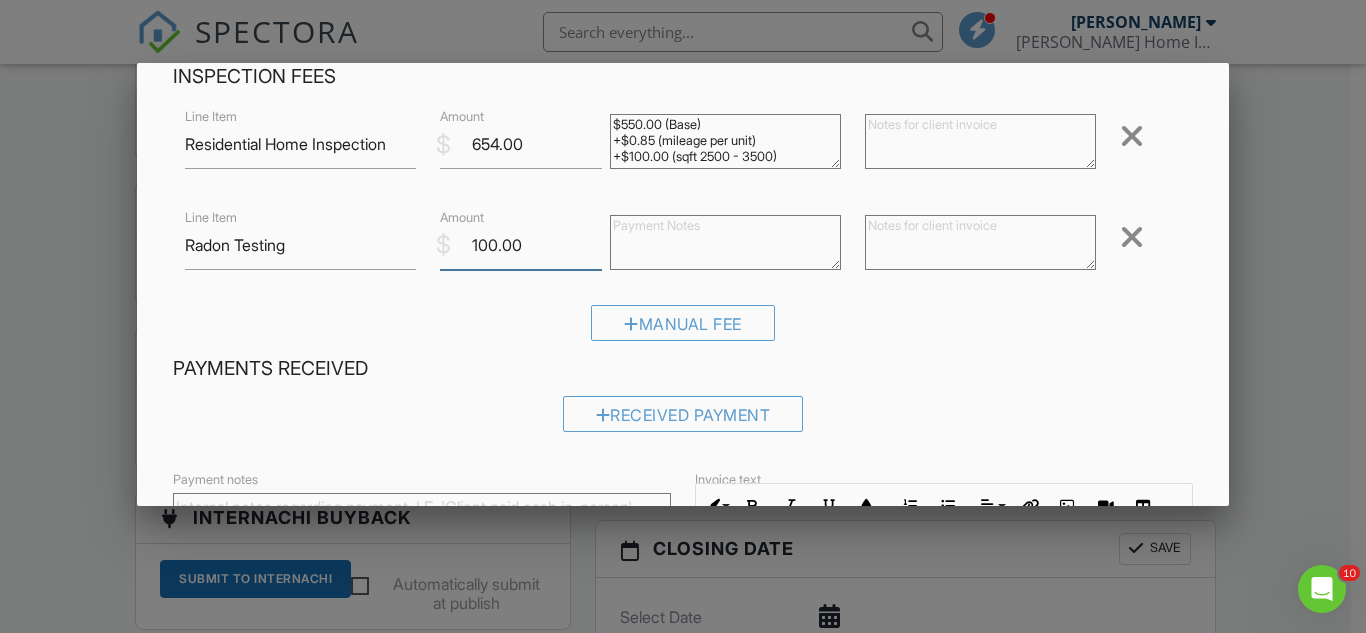 type on "100.00" 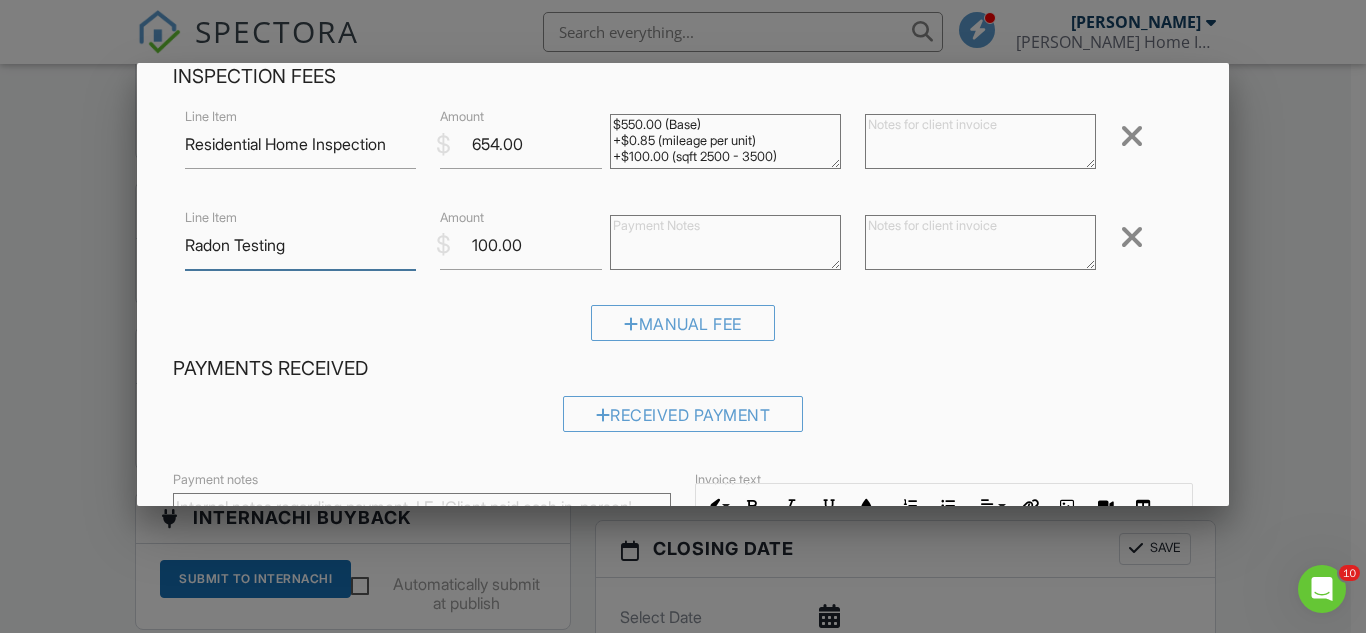 click on "Radon Testing" at bounding box center [300, 245] 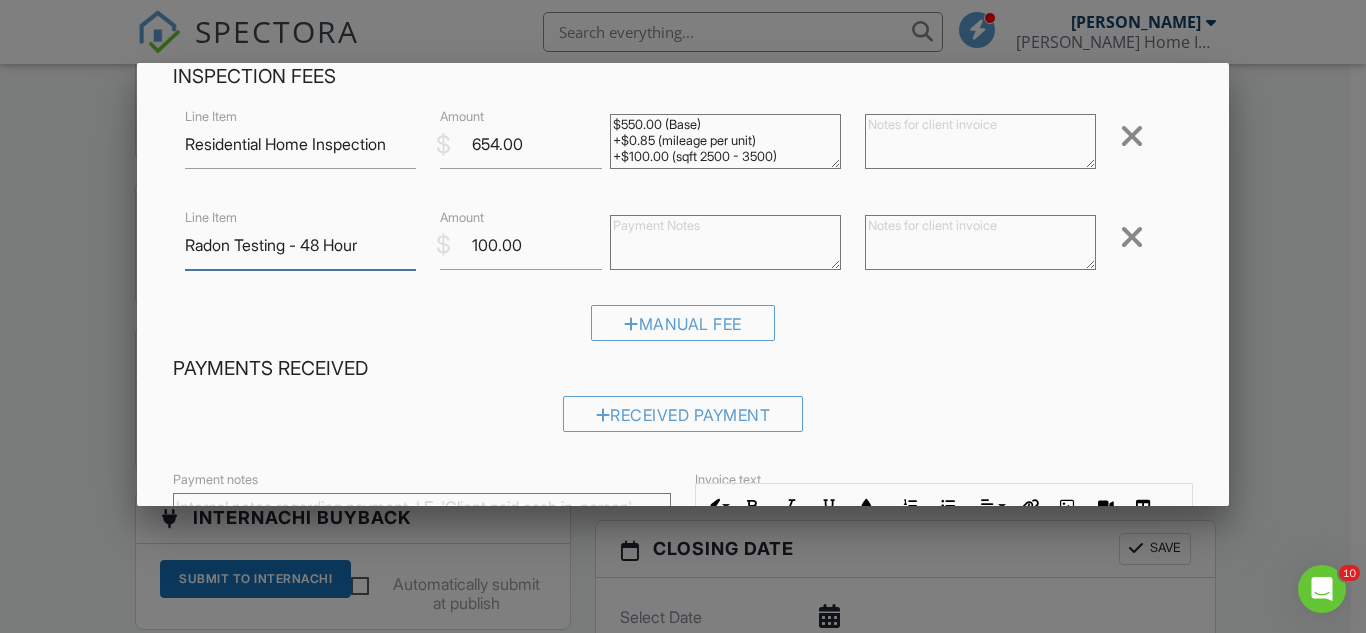 type on "Radon Testing - 48 Hour" 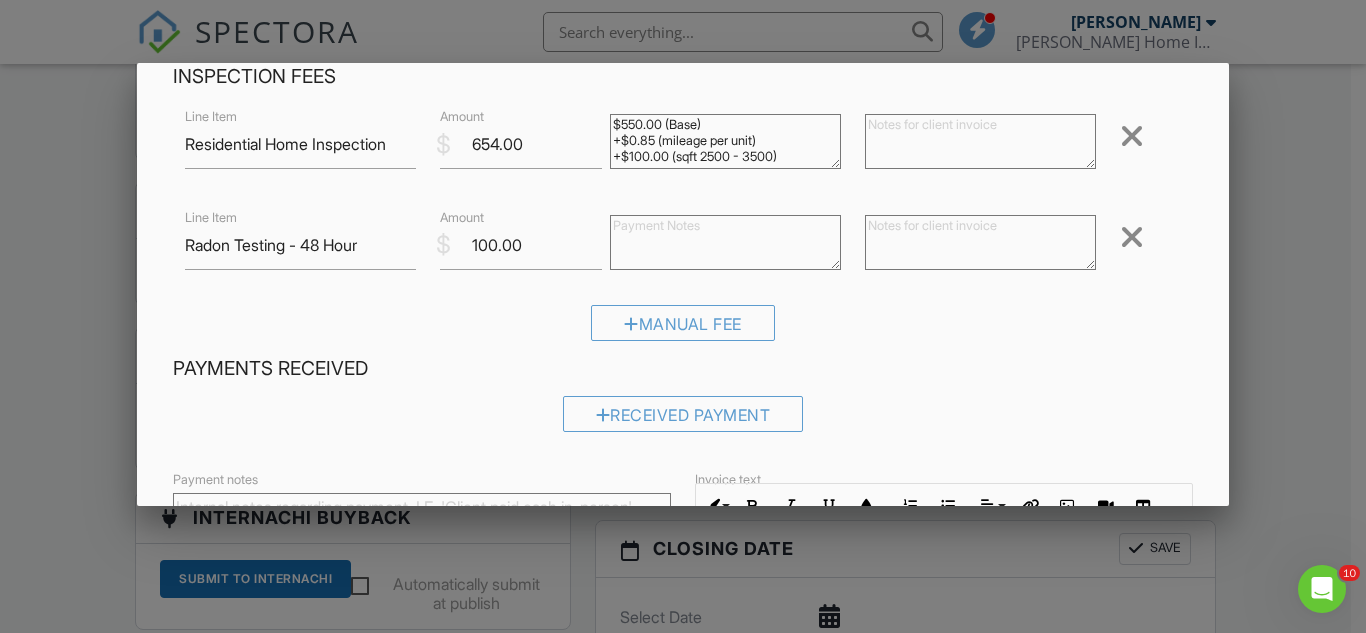 click on "Manual Fee" at bounding box center [683, 330] 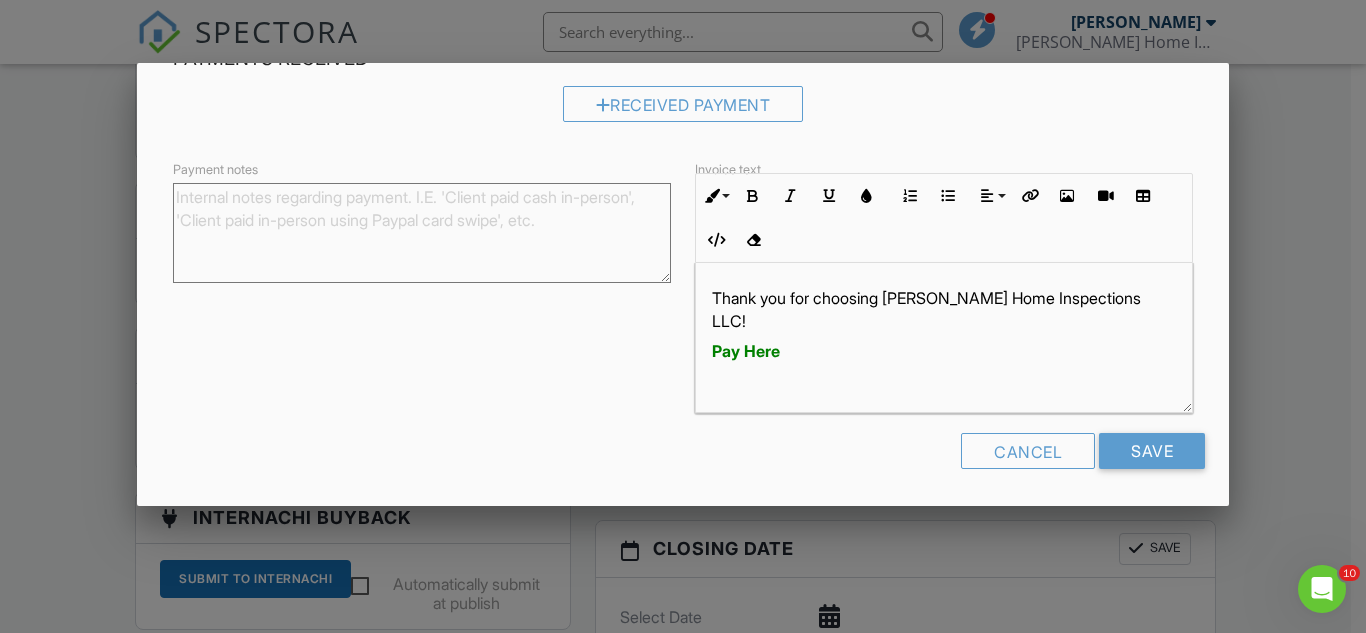 scroll, scrollTop: 412, scrollLeft: 0, axis: vertical 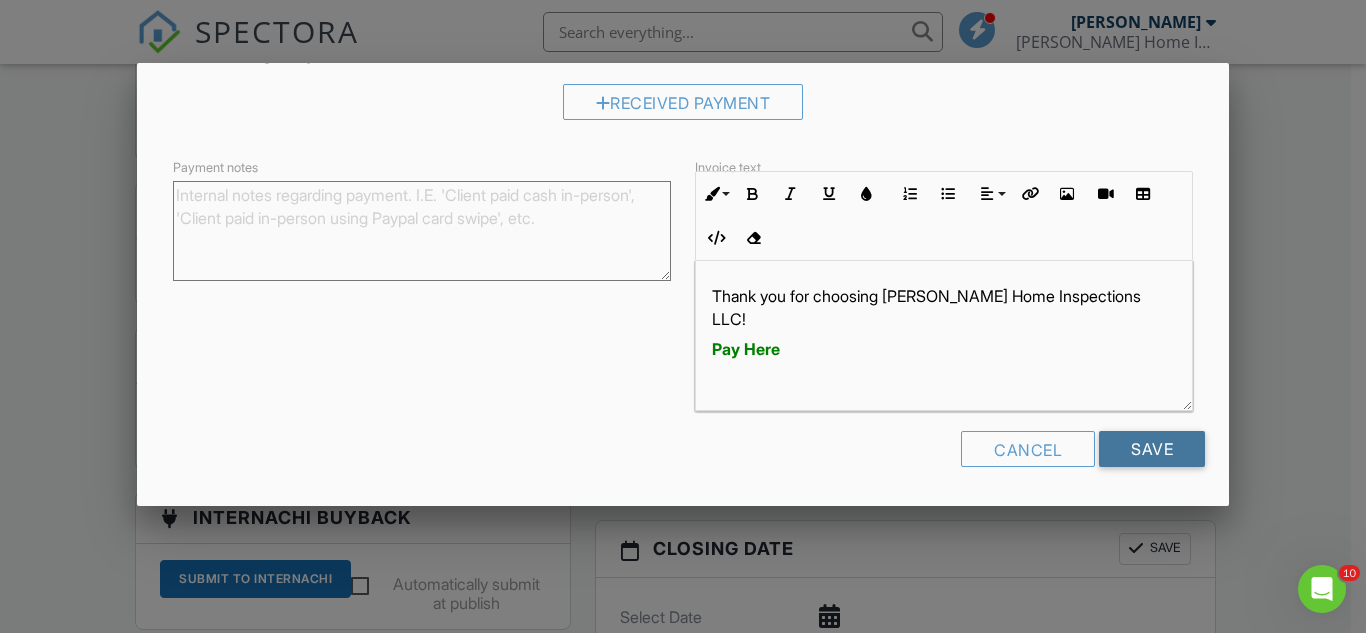 click on "Save" at bounding box center [1152, 449] 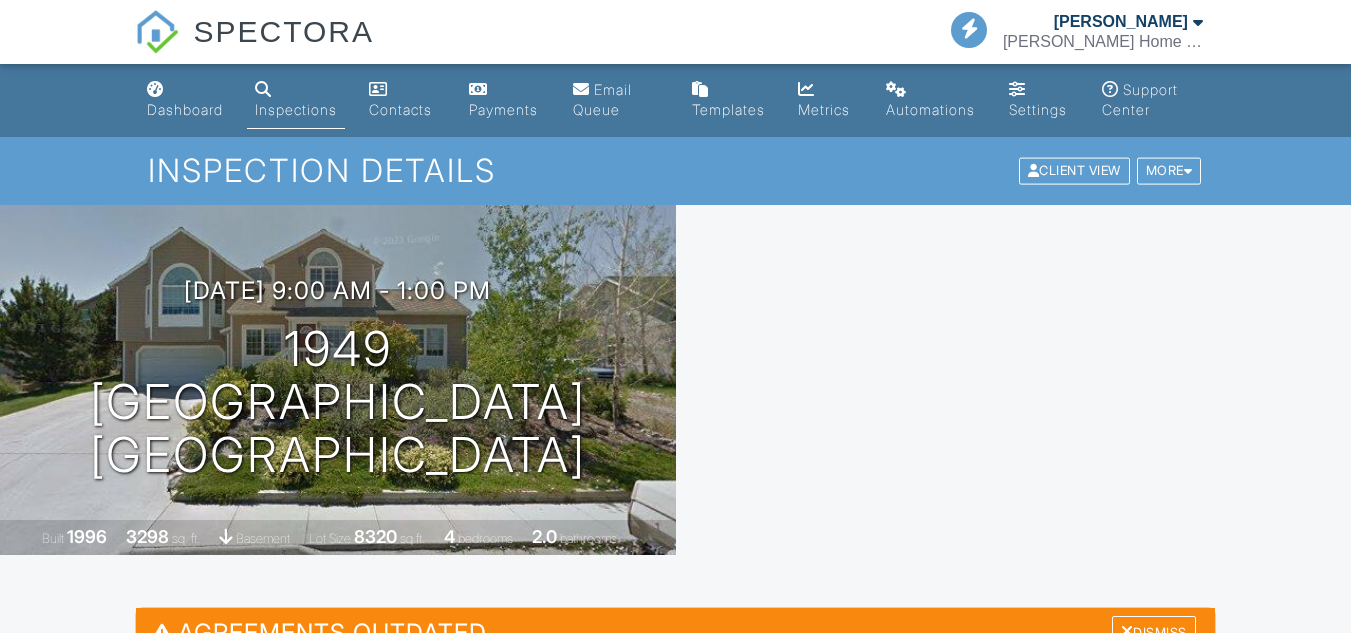 click on "Update Agreements" at bounding box center (675, 729) 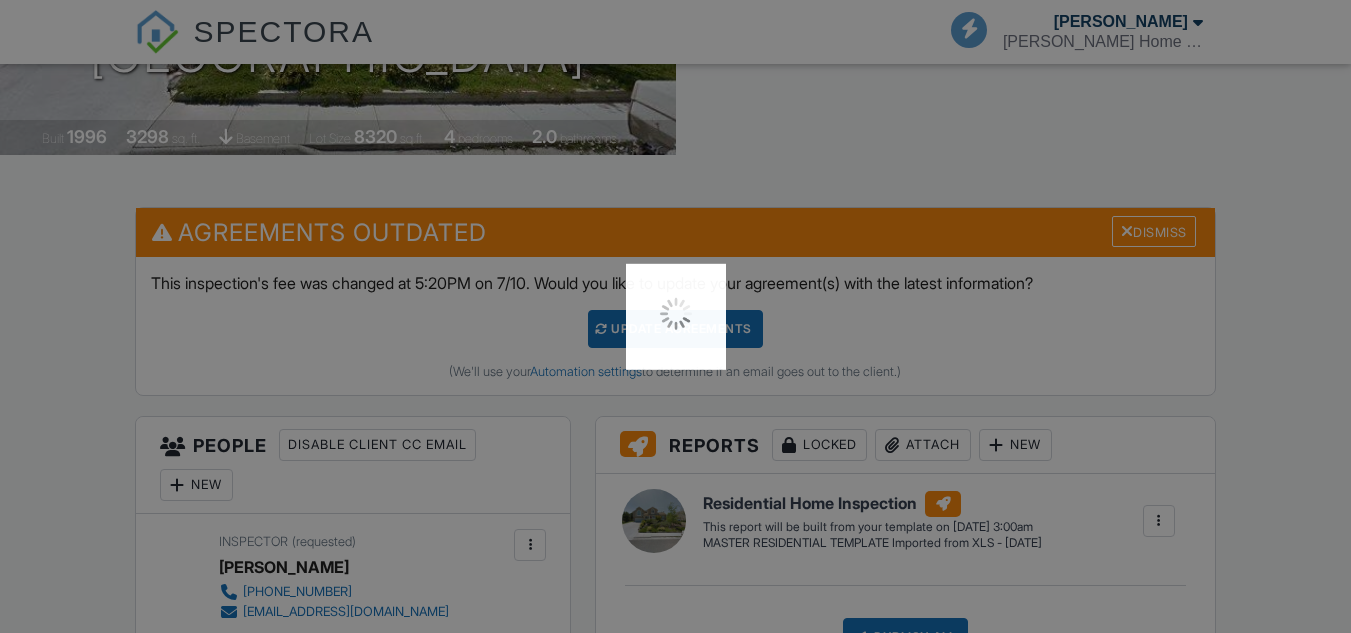 scroll, scrollTop: 400, scrollLeft: 0, axis: vertical 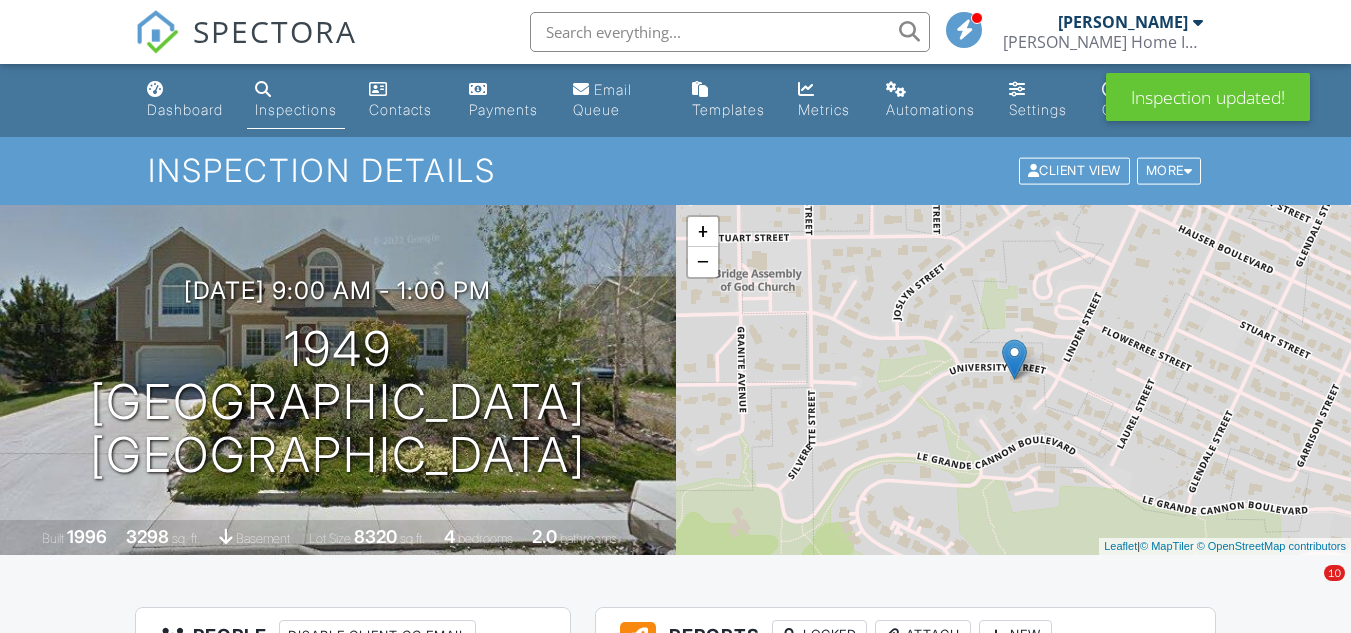 click on "SPECTORA" at bounding box center (275, 31) 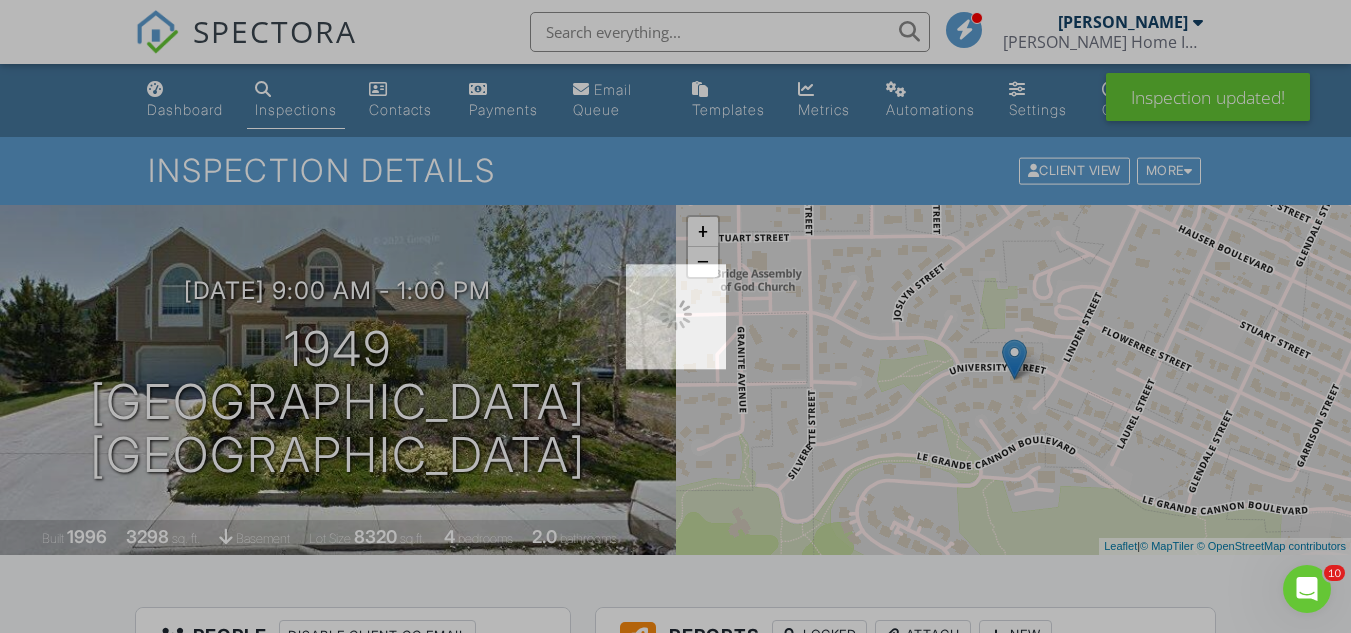scroll, scrollTop: 0, scrollLeft: 0, axis: both 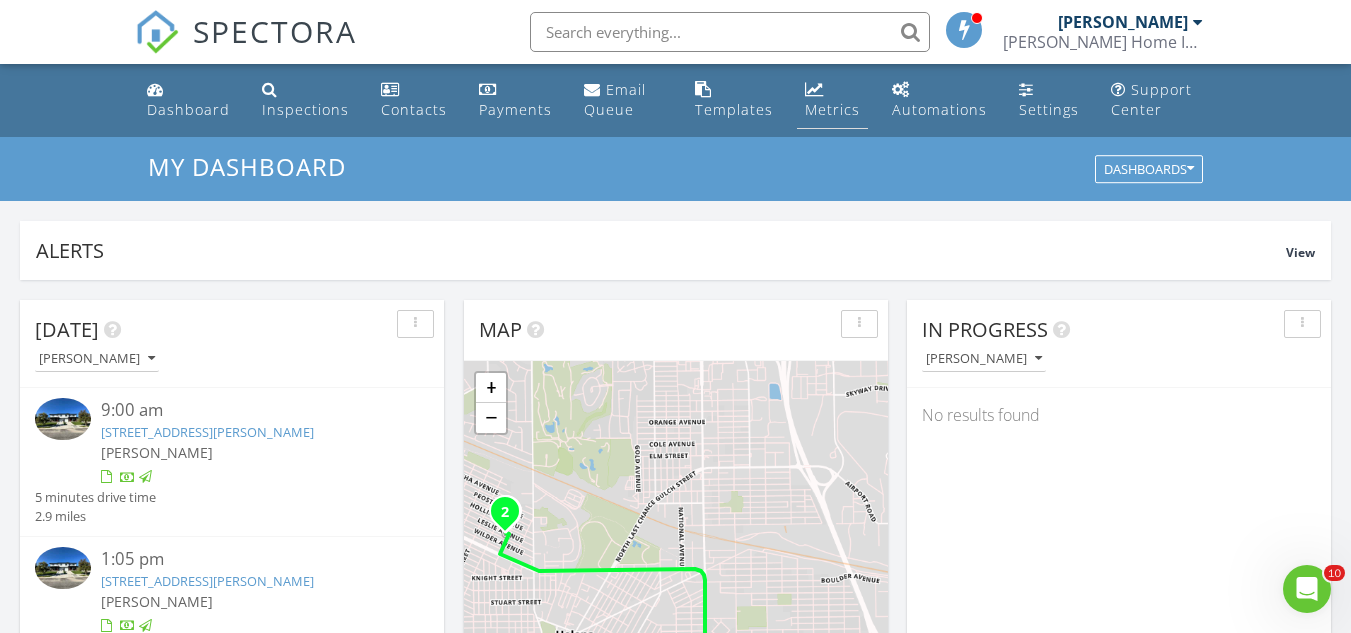 click on "Metrics" at bounding box center (832, 109) 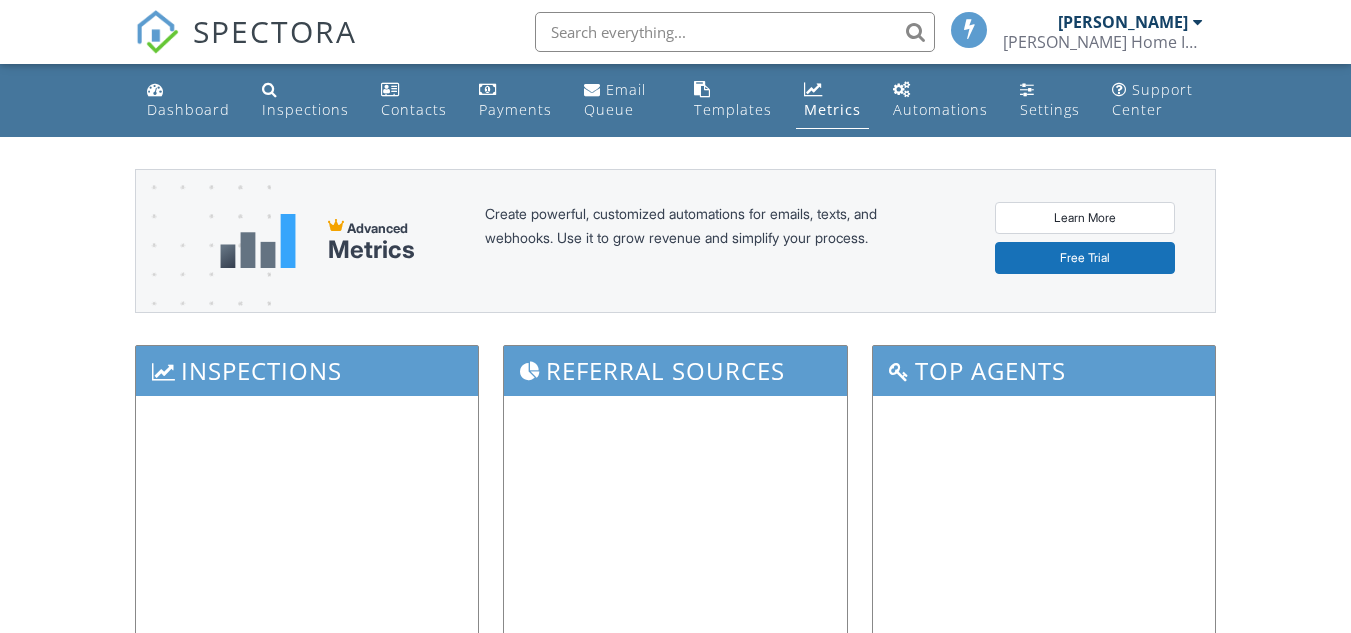 scroll, scrollTop: 0, scrollLeft: 0, axis: both 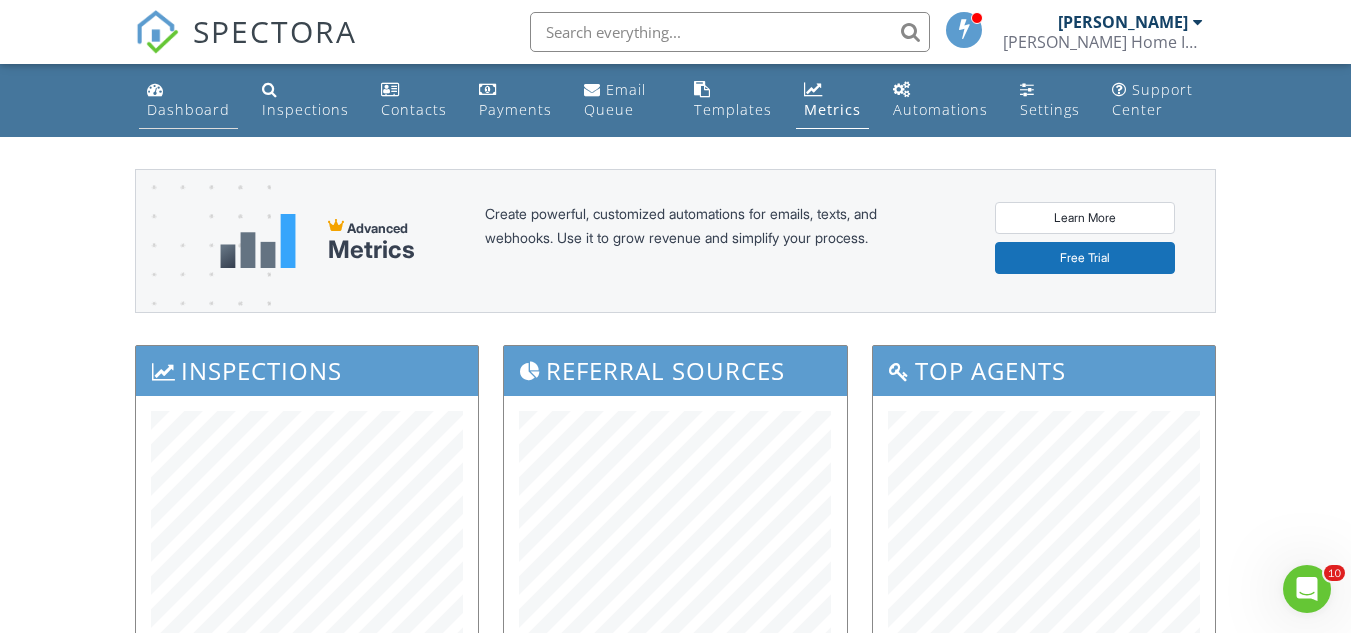 click on "Dashboard" at bounding box center [188, 109] 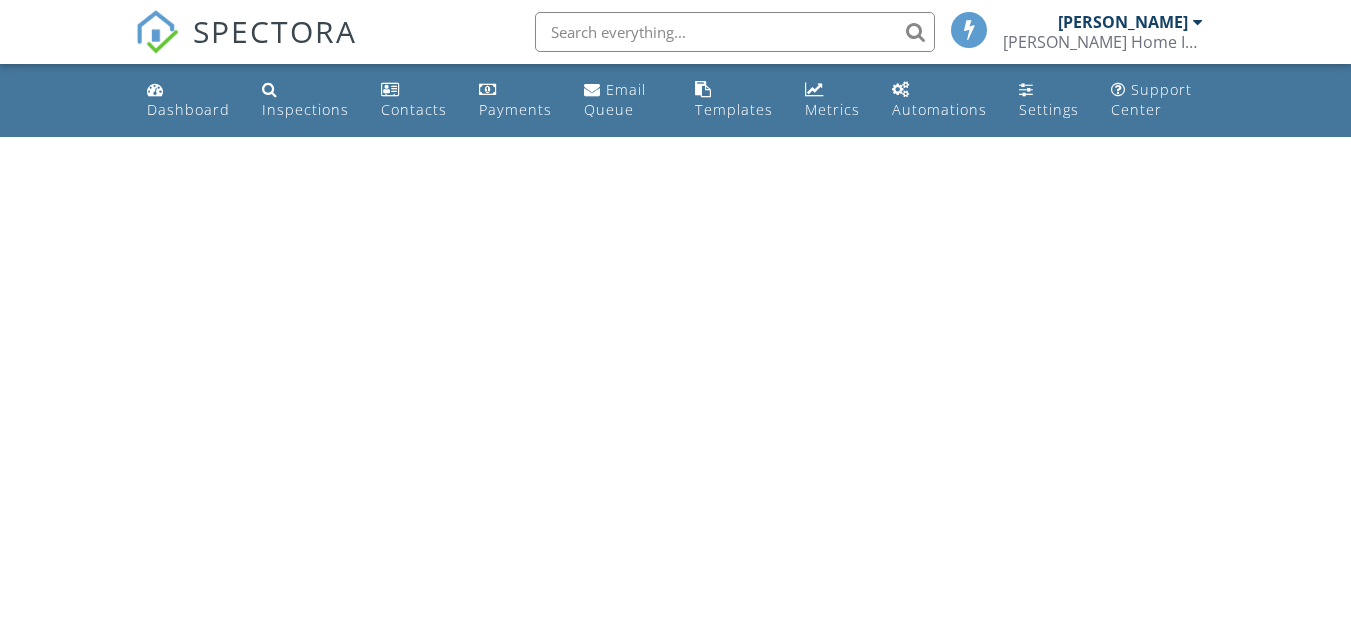 scroll, scrollTop: 0, scrollLeft: 0, axis: both 